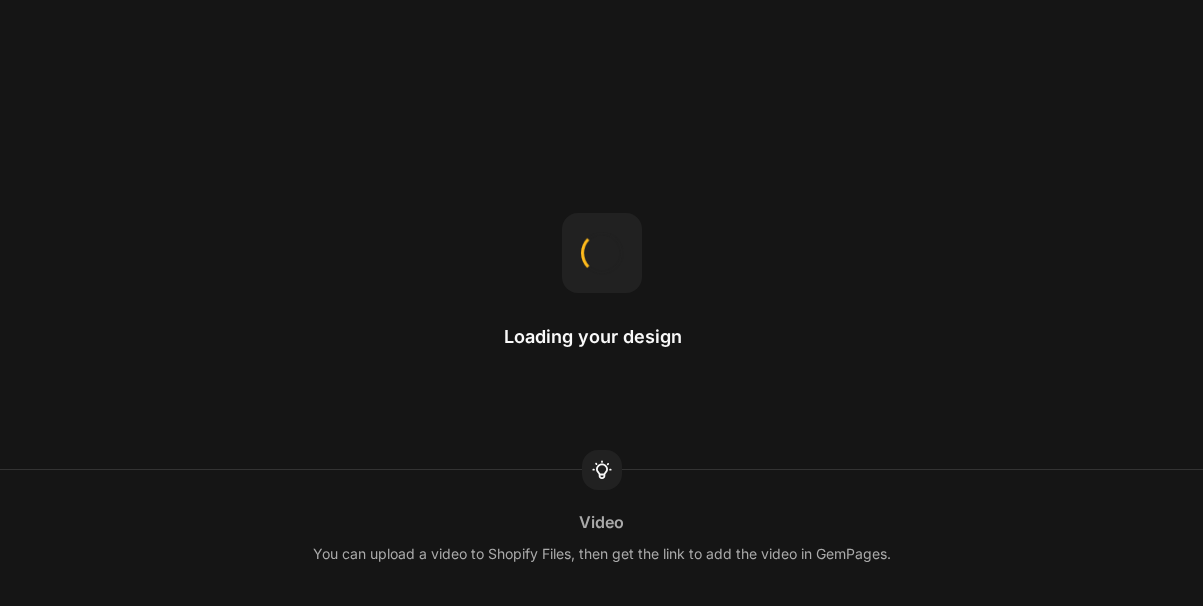 scroll, scrollTop: 0, scrollLeft: 0, axis: both 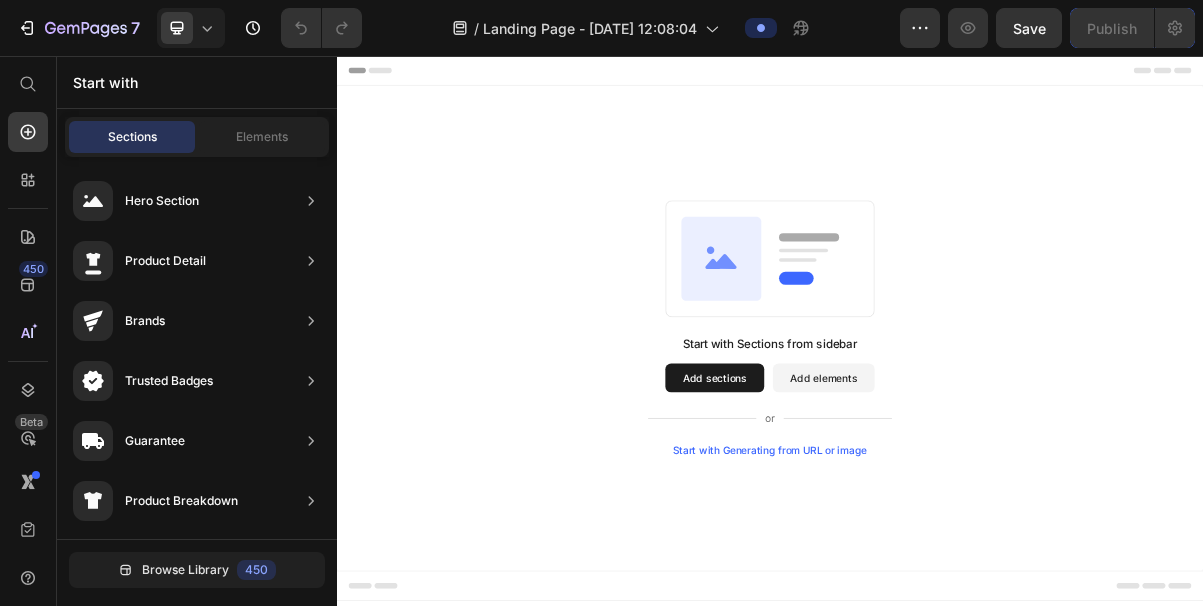 click on "Add sections" at bounding box center [860, 502] 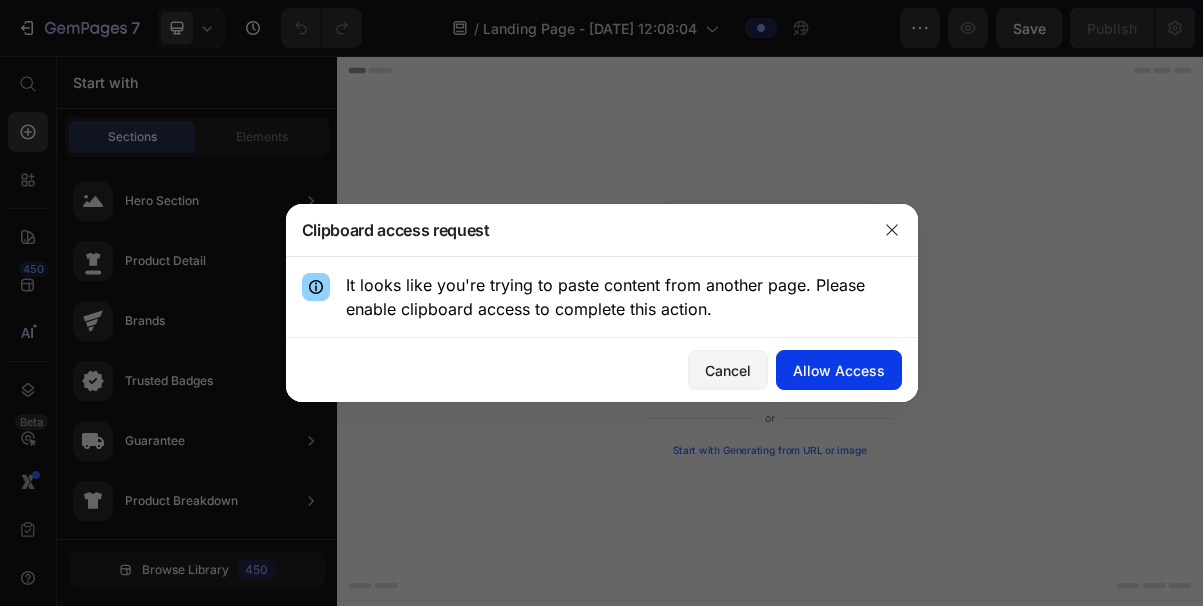 click on "Allow Access" at bounding box center (839, 370) 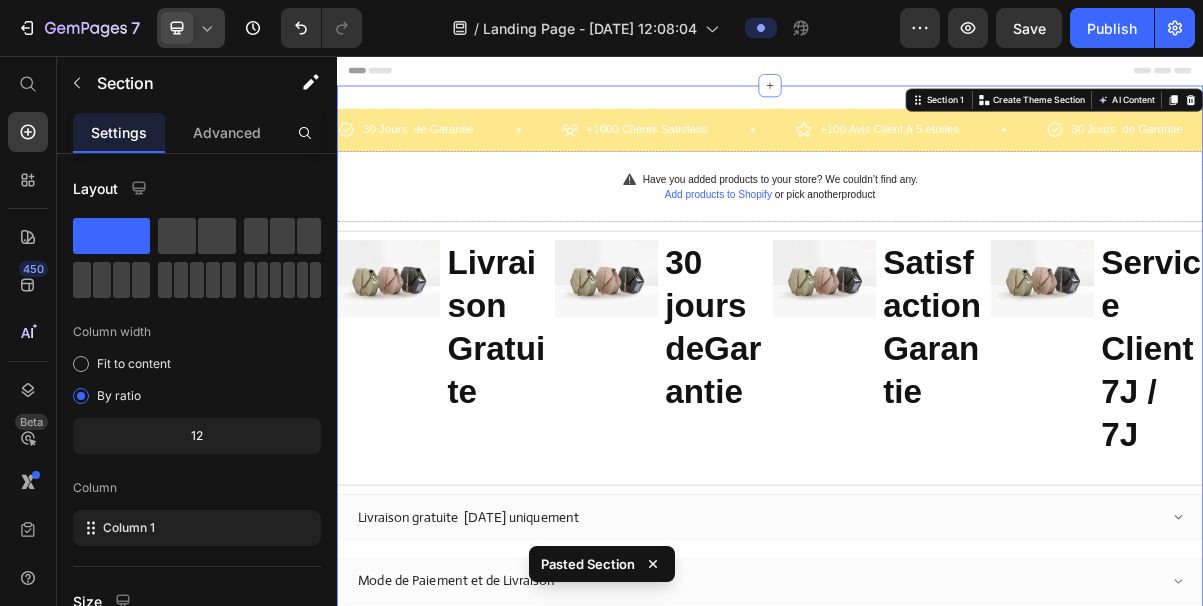 click 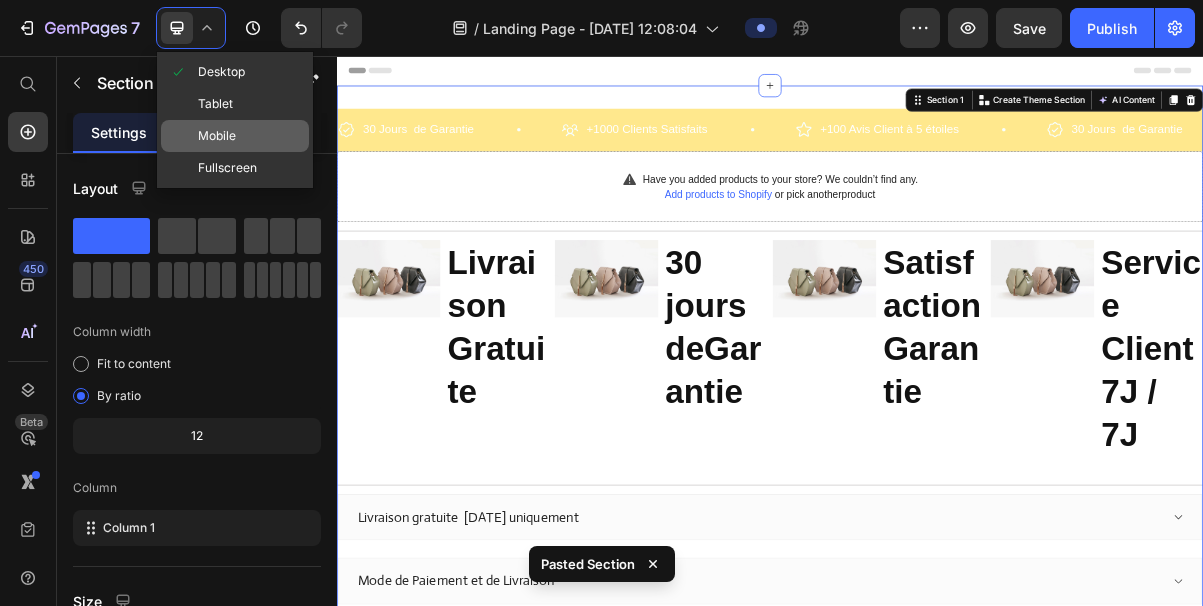 click on "Mobile" 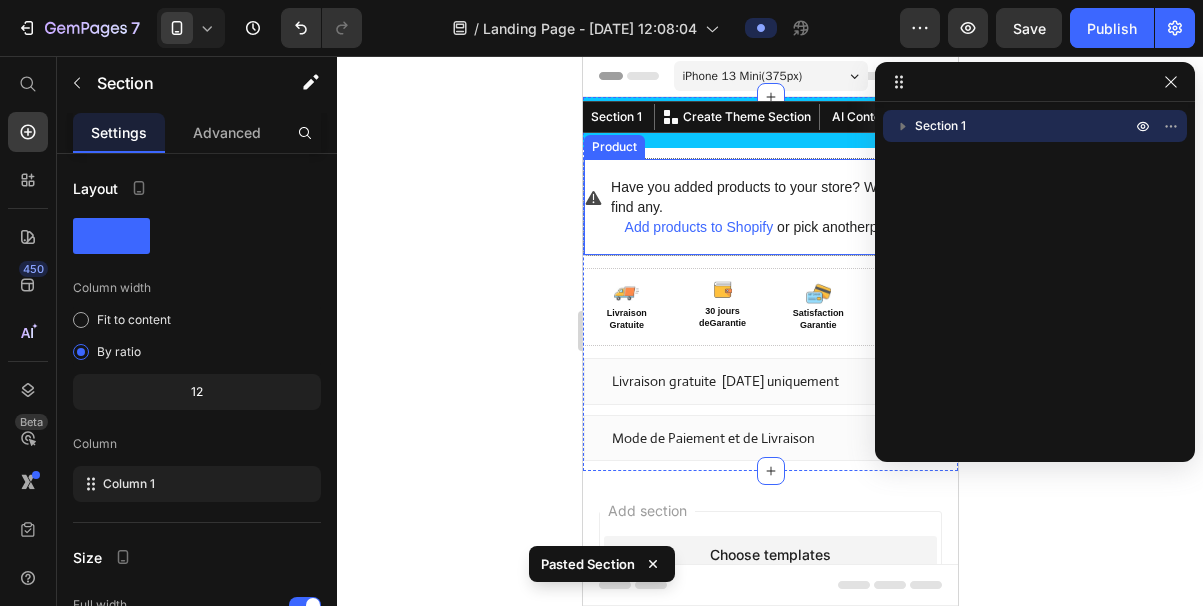 click on "Have you added products to your store? We couldn’t find any." at bounding box center (783, 197) 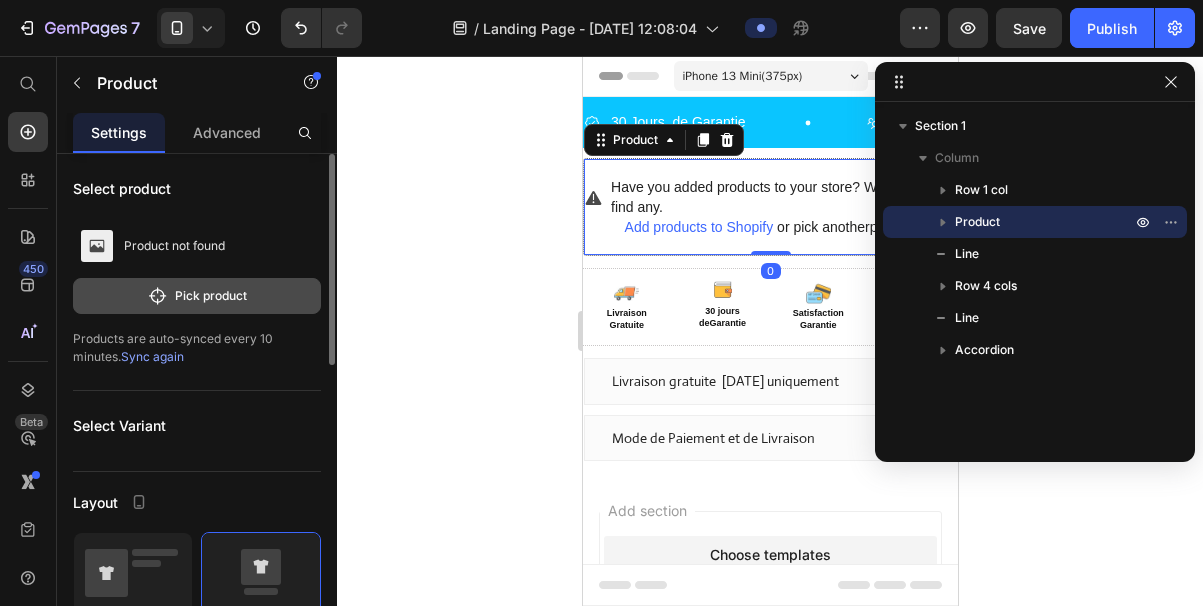 click on "Pick product" 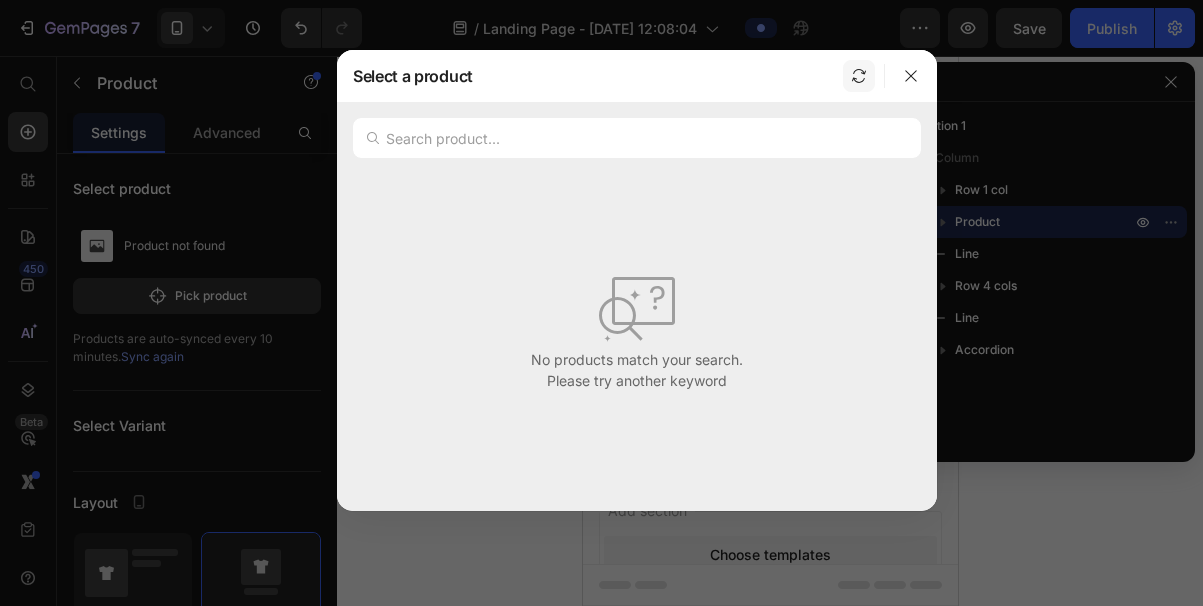 click 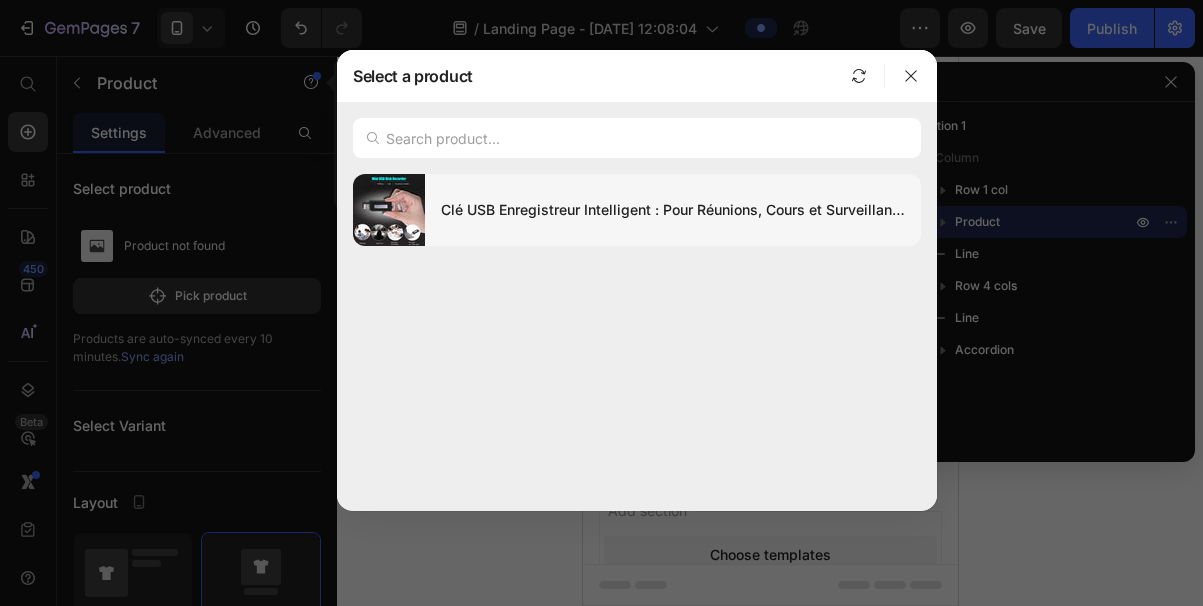 click on "Clé USB Enregistreur Intelligent : Pour Réunions, Cours et Surveillance Discrète" at bounding box center (673, 210) 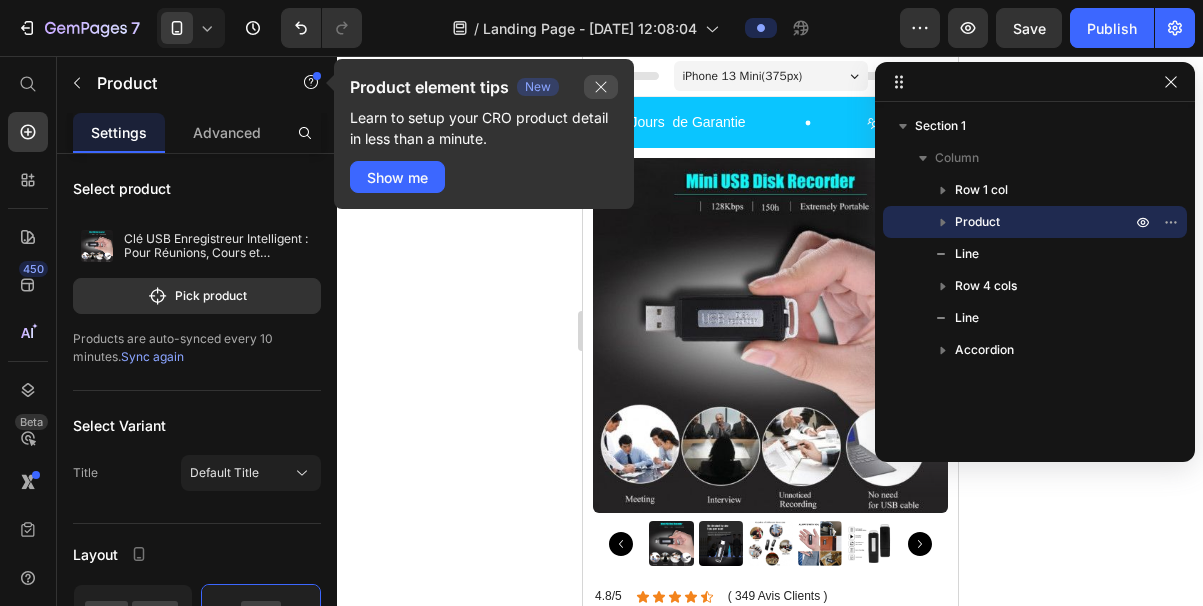 drag, startPoint x: 604, startPoint y: 90, endPoint x: 170, endPoint y: 72, distance: 434.3731 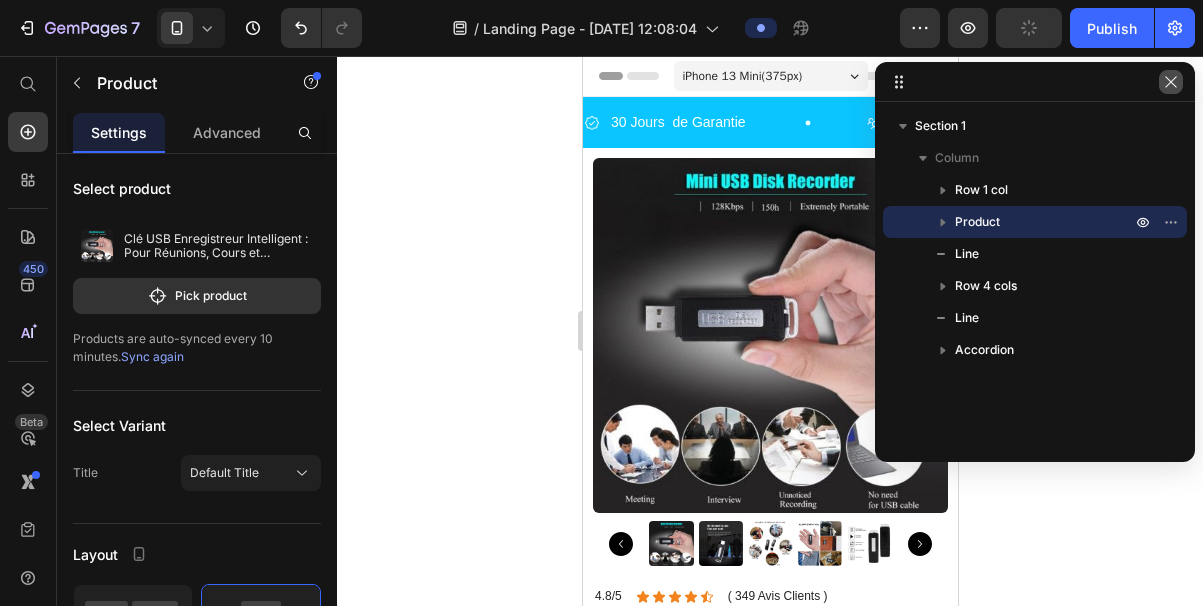 click 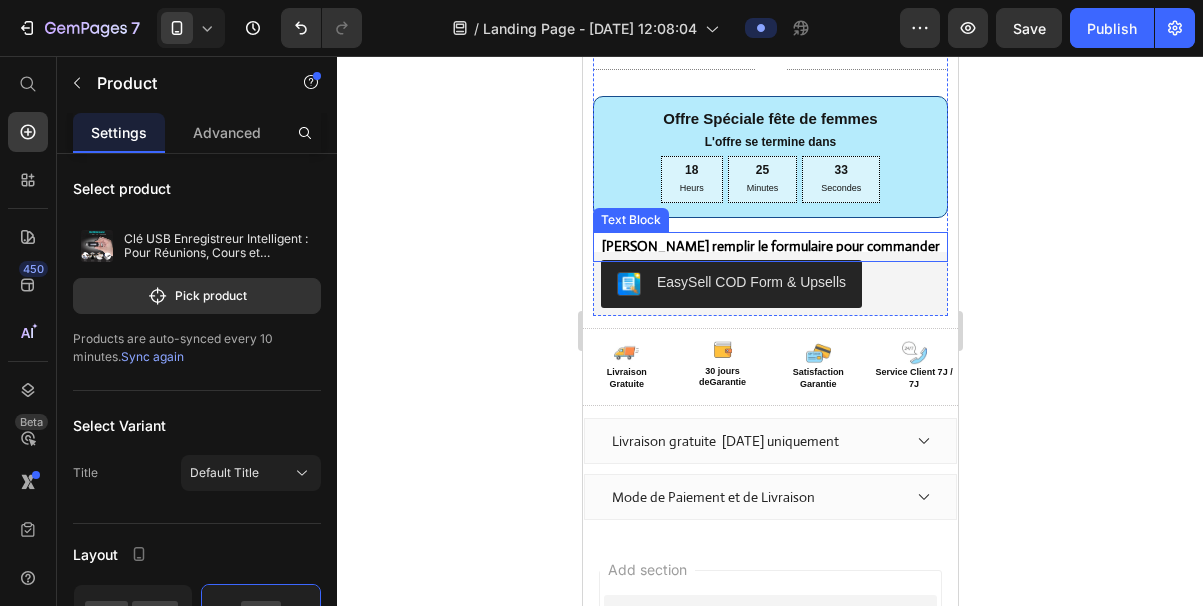 scroll, scrollTop: 1306, scrollLeft: 0, axis: vertical 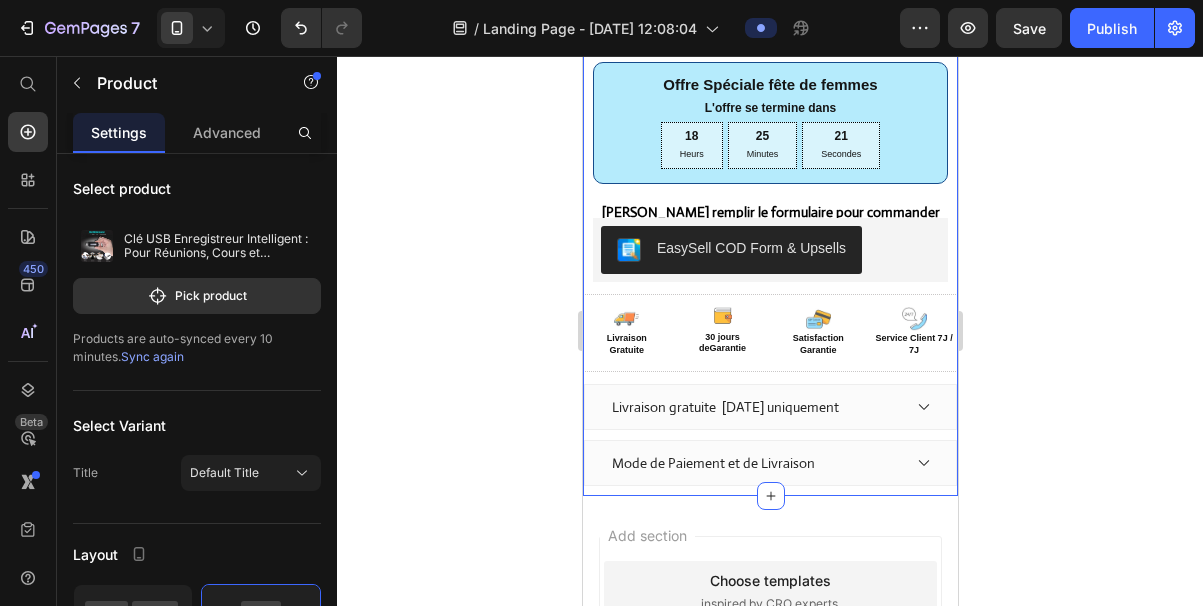click on "30 Jours  de Garantie  Item List
+1000 Clients Satisfaits Item List
+100 Avis Client à 5 étoiles Item List
30 Jours  de Garantie  Item List
+1000 Clients Satisfaits Item List
+100 Avis Client à 5 étoiles Item List
Marquee Row
Product Images Row 4.8/5 Text Block Icon Icon Icon Icon
Icon Icon List ( 349 Avis Clients ) Text Block Row Clé USB Enregistreur Intelligent : Pour Réunions, Cours et Surveillance Discrète Product Title 16,800.00 FCFA Product Price 16,800.00 FCFA Product Price 0% OFF Discount Tag Row
AGISSEZ VITE !  STOCK TRÈS LIMITÉ Stock Counter 30 heures d’enregistrement continu Détection vocale intelligente Ultra discrète : ressemble à une clé USB  Portable partout :  glissez-le partout Item List                Row" at bounding box center (769, -357) 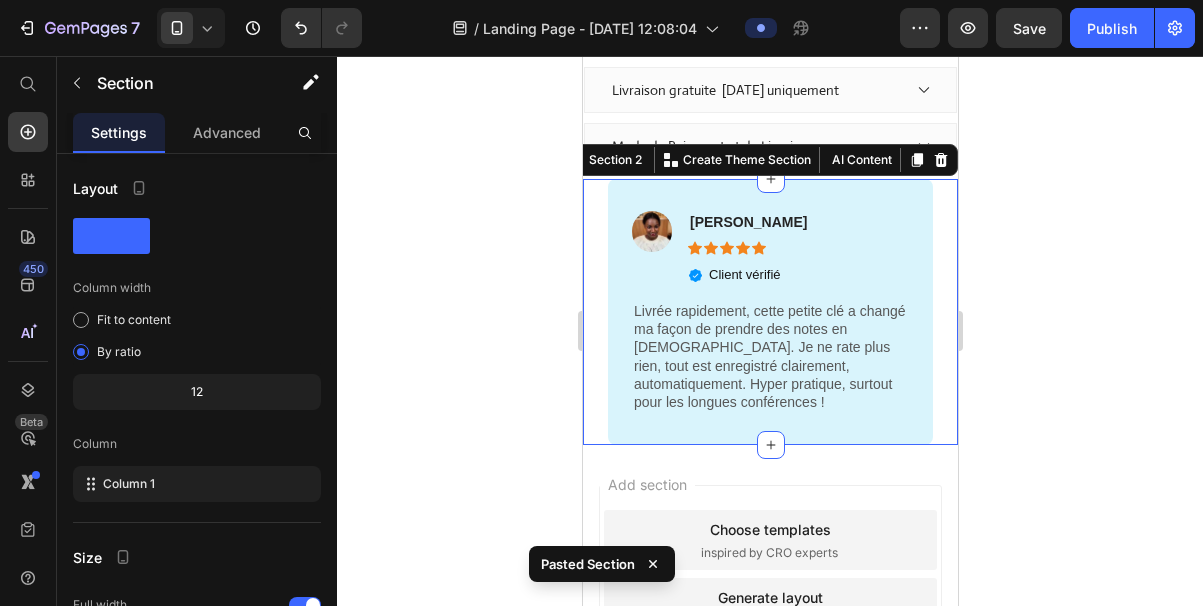 scroll, scrollTop: 1625, scrollLeft: 0, axis: vertical 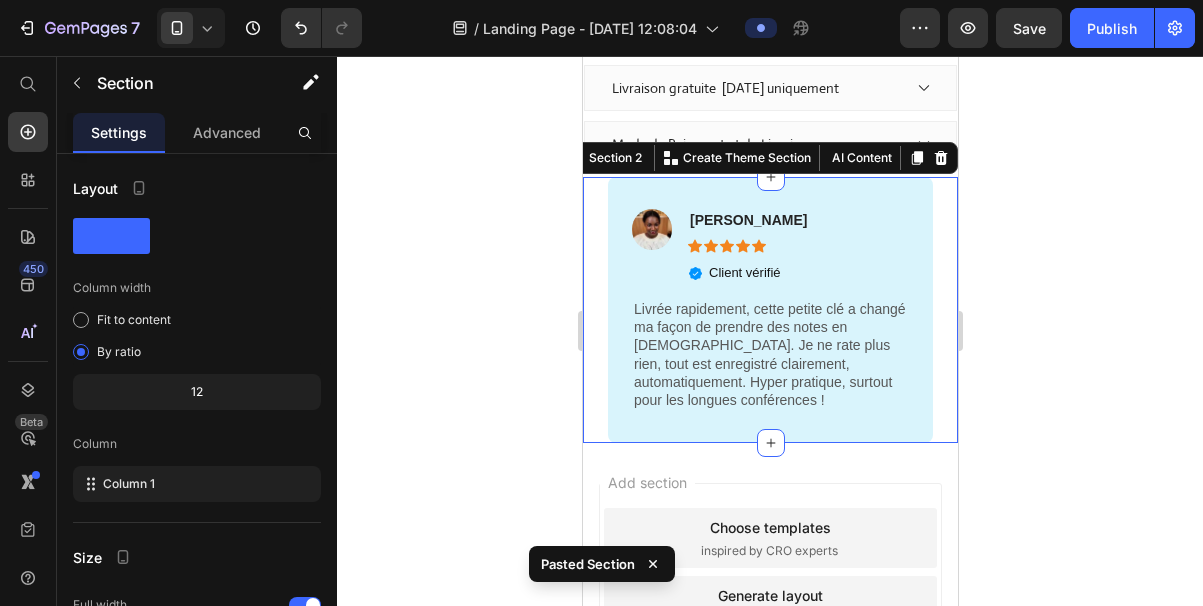 click on "Image [PERSON_NAME] Text Block Icon Icon Icon Icon Icon Icon List
Client vérifié Item List Row Livrée rapidement, cette petite clé a changé ma façon de prendre des notes en [DEMOGRAPHIC_DATA]. Je ne rate plus rien, tout est enregistré clairement, automatiquement. Hyper pratique, surtout pour les longues conférences ! Text Block Row Section 2   You can create reusable sections Create Theme Section AI Content Write with GemAI What would you like to describe here? Tone and Voice Persuasive Product Show more Generate" at bounding box center [769, 310] 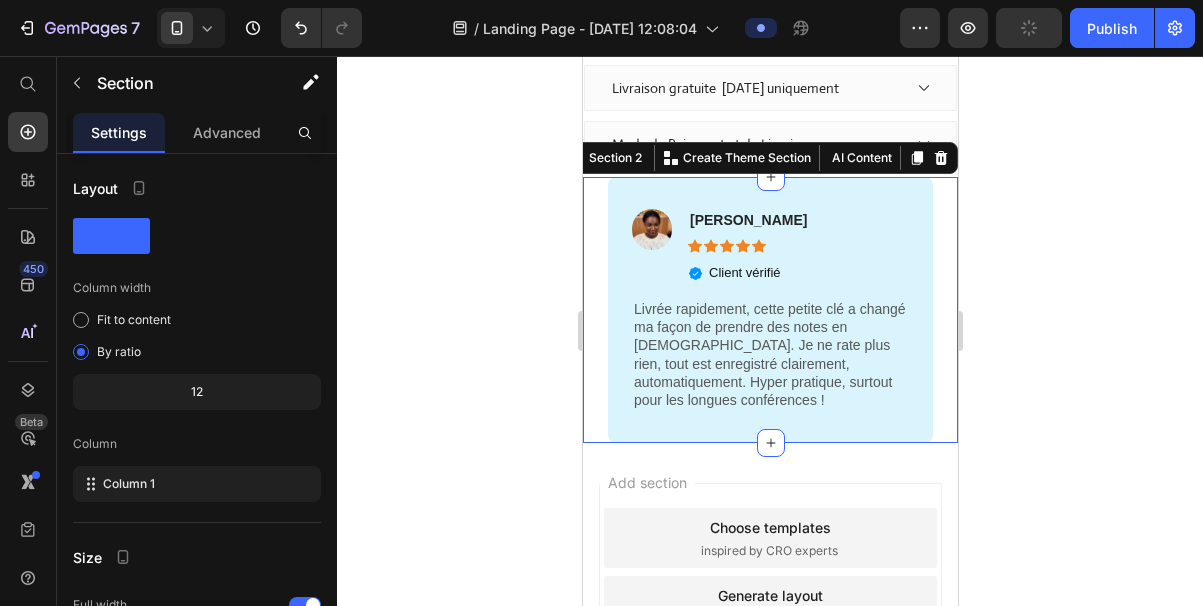 click on "Image [PERSON_NAME] Text Block Icon Icon Icon Icon Icon Icon List
Client vérifié Item List Row Livrée rapidement, cette petite clé a changé ma façon de prendre des notes en [DEMOGRAPHIC_DATA]. Je ne rate plus rien, tout est enregistré clairement, automatiquement. Hyper pratique, surtout pour les longues conférences ! Text Block Row Section 2   You can create reusable sections Create Theme Section AI Content Write with GemAI What would you like to describe here? Tone and Voice Persuasive Product Show more Generate" at bounding box center [769, 310] 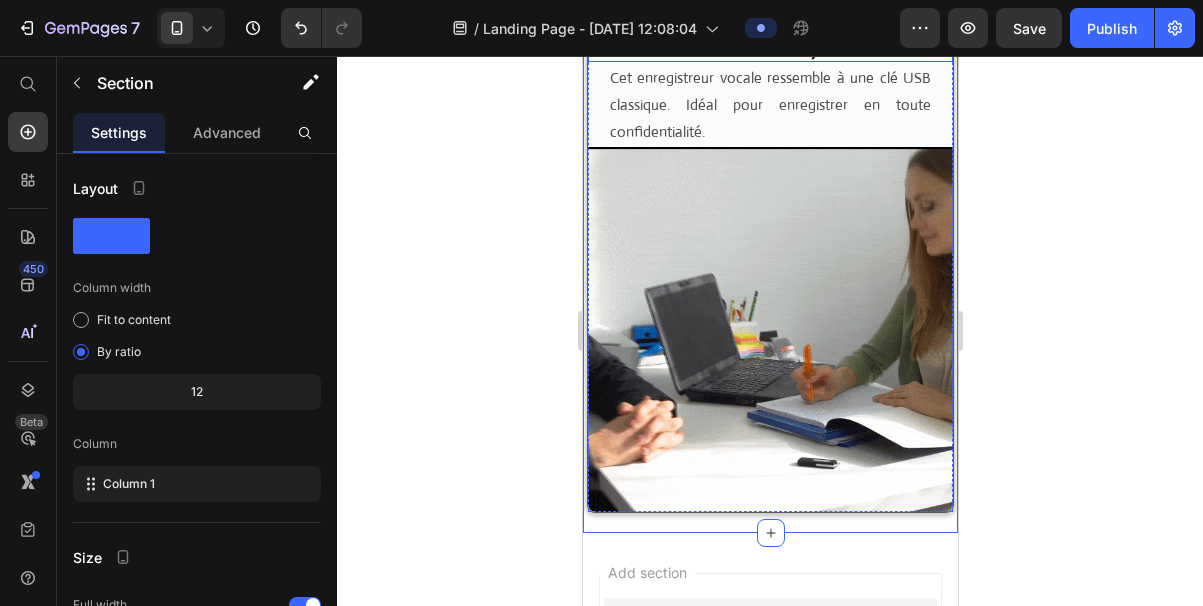 scroll, scrollTop: 2081, scrollLeft: 0, axis: vertical 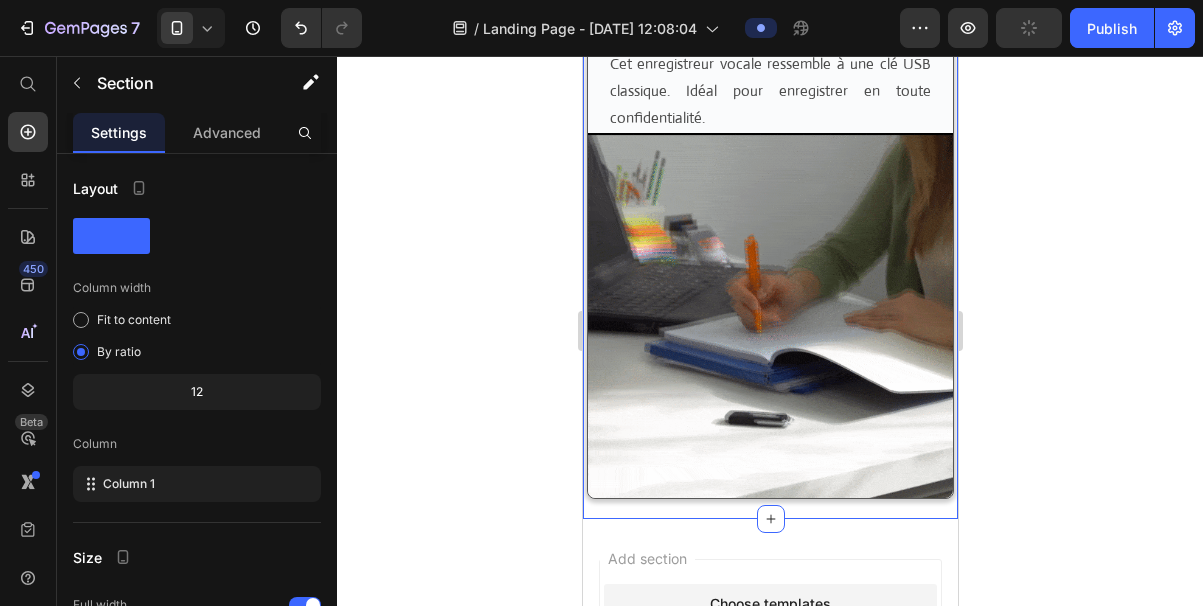 click on "Ultra discret : Ni vu , ni connu. Heading Cet enregistreur vocale ressemble à une clé USB classique. Idéal pour enregistrer en toute confidentialité. Text Block Image Row Section 3   You can create reusable sections Create Theme Section AI Content Write with GemAI What would you like to describe here? Tone and Voice Persuasive Product Show more Generate" at bounding box center [769, 253] 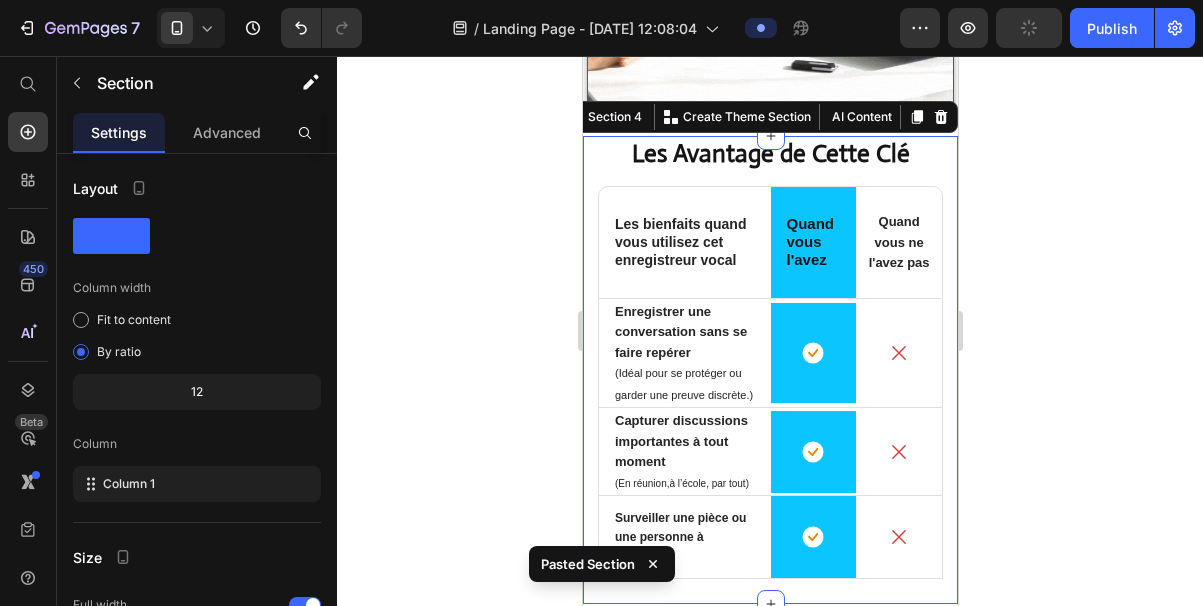 scroll, scrollTop: 2369, scrollLeft: 0, axis: vertical 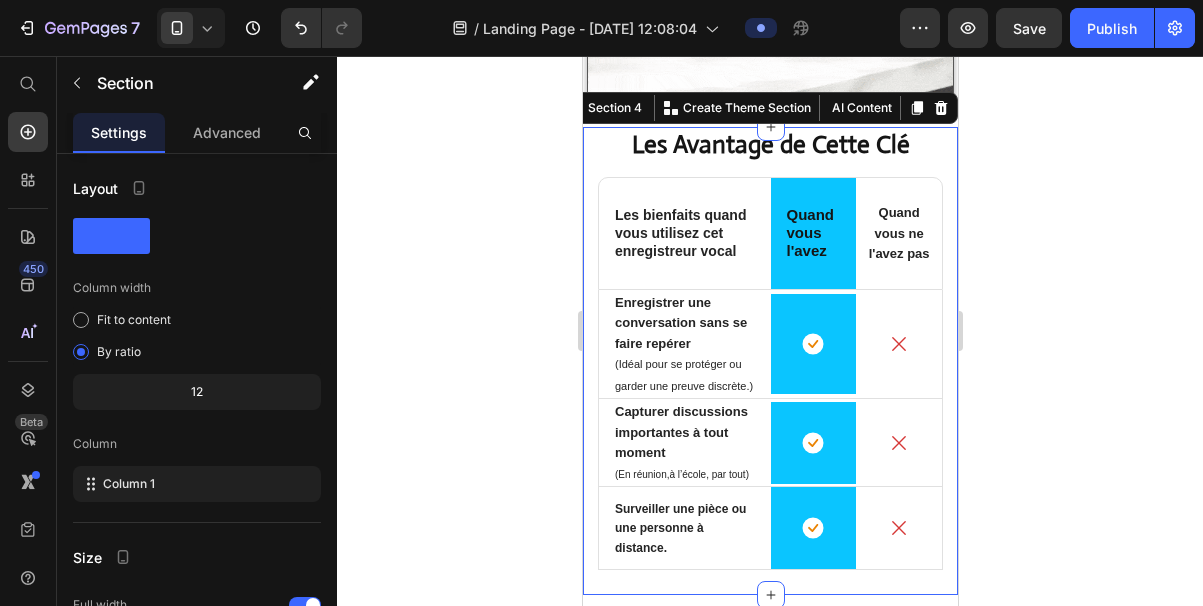 click on "Les Avantage de Cette Clé Heading Les bienfaits quand vous utilisez cet enregistreur vocal Text Block Quand vous l'avez Text Block Row Quand vous ne l'avez pas Text Block Row
Icon Enregistrer une conversation sans se faire repérer ([PERSON_NAME] pour se protéger ou garder une preuve discrète.) Text Block Row
Icon Row
Icon Row
Icon Capturer discussions importantes à tout moment (En réunion,à l’école, par tout) Text Block Row
Icon Row
Icon Row
Icon ⁠ Surveiller une pièce ou une personne à distance. Text Block Row
Icon Row
Icon Row Section 4   You can create reusable sections Create Theme Section AI Content Write with GemAI What would you like to describe here? Tone and Voice Persuasive Product Show more Generate" at bounding box center [769, 361] 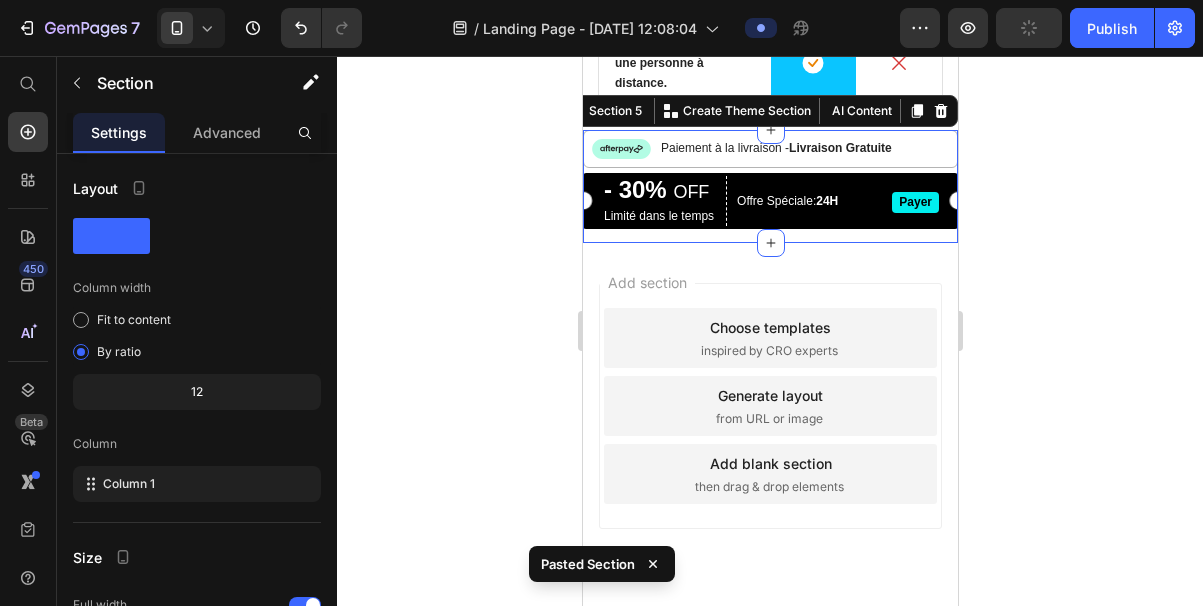 scroll, scrollTop: 2836, scrollLeft: 0, axis: vertical 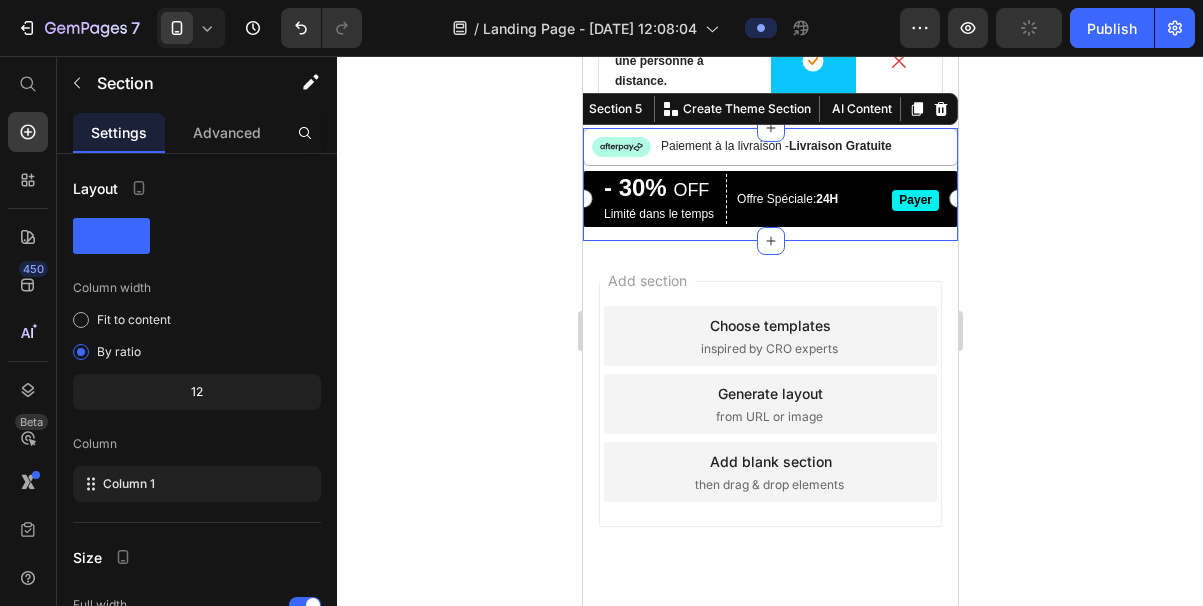 click on "Image Paiement à la livraison -  Livraison Gratuite Text Block Row - 30%   OFF Text Block Limité dans le temps Text Block Row Offre Spéciale:  24H Text Block Payer Button Row" at bounding box center [769, 184] 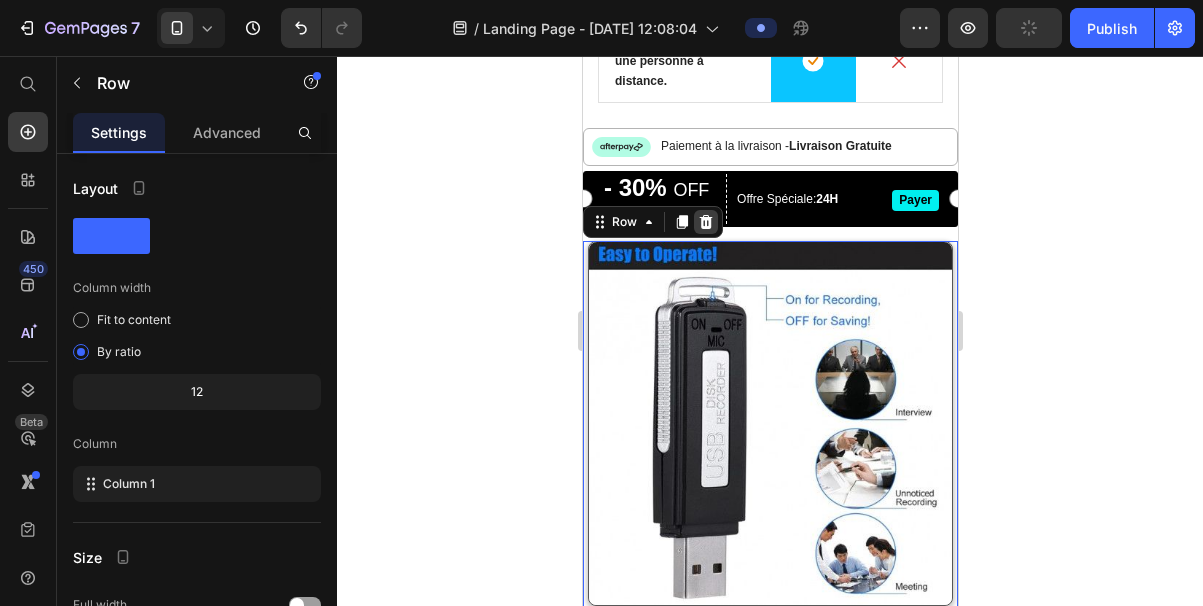 click 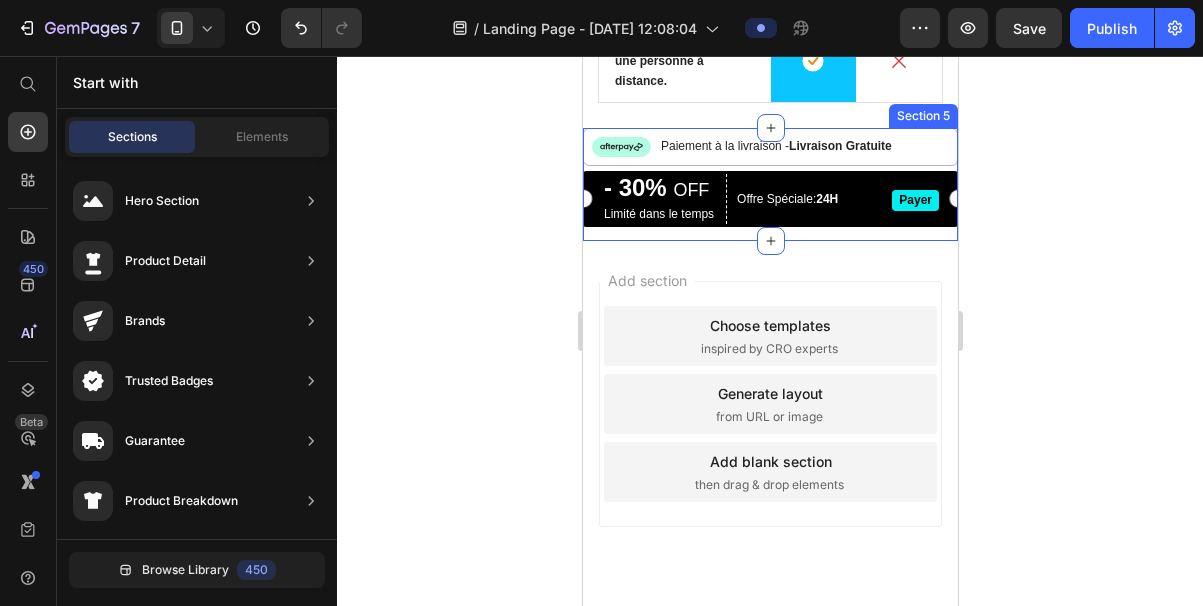 click on "Image Paiement à la livraison -  Livraison Gratuite Text Block Row - 30%   OFF Text Block Limité dans le temps Text Block Row Offre Spéciale:  24H Text Block Payer Button Row" at bounding box center [769, 184] 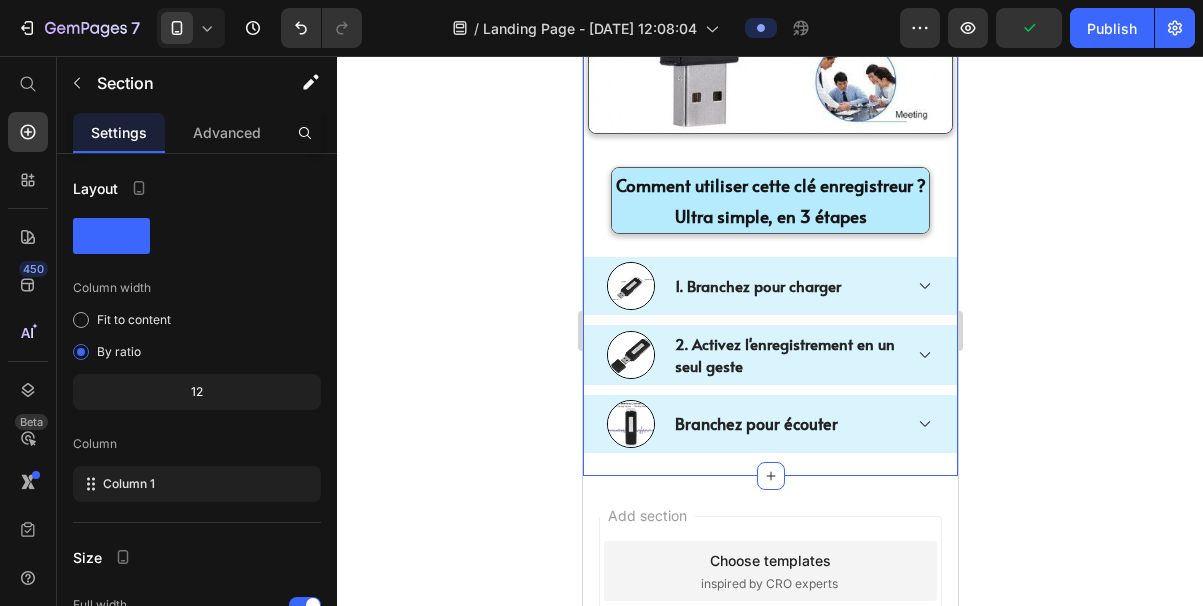 scroll, scrollTop: 3309, scrollLeft: 0, axis: vertical 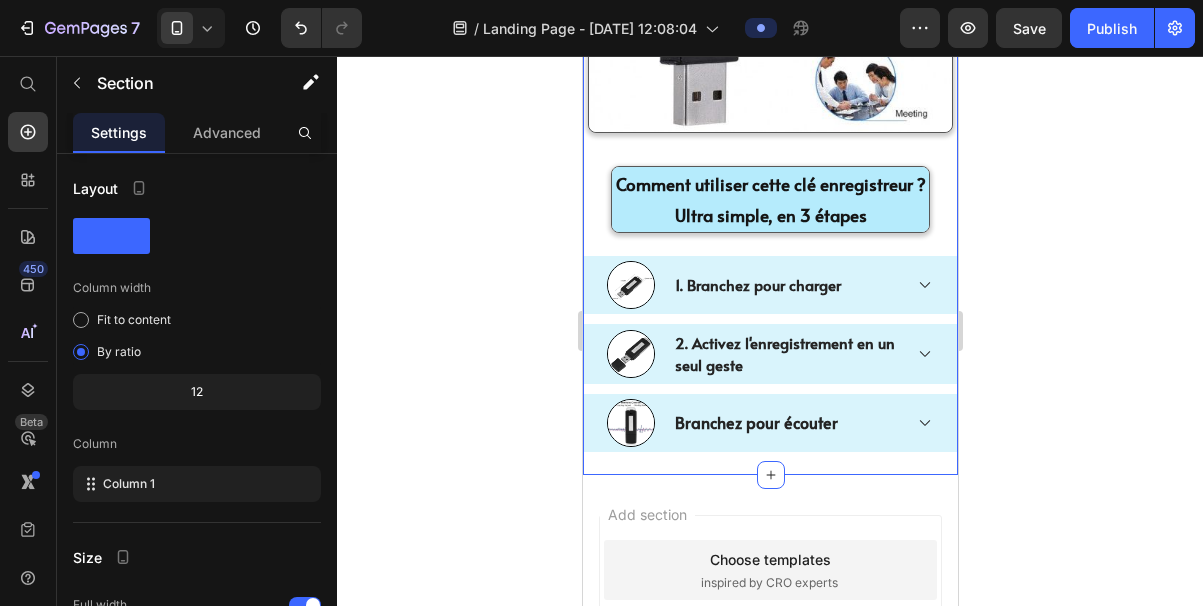 click on "Image Row Row Row Row Comment utiliser cette clé enregistreur ? Ultra simple, en 3 étapes  Text Block Row Row Image
1.⁠ ⁠Branchez pour charger Accordion Row Image
2.⁠ ⁠Activez l'enregistrement en un seul geste Accordion Row Image
Branchez pour écouter Accordion Row" at bounding box center [769, 121] 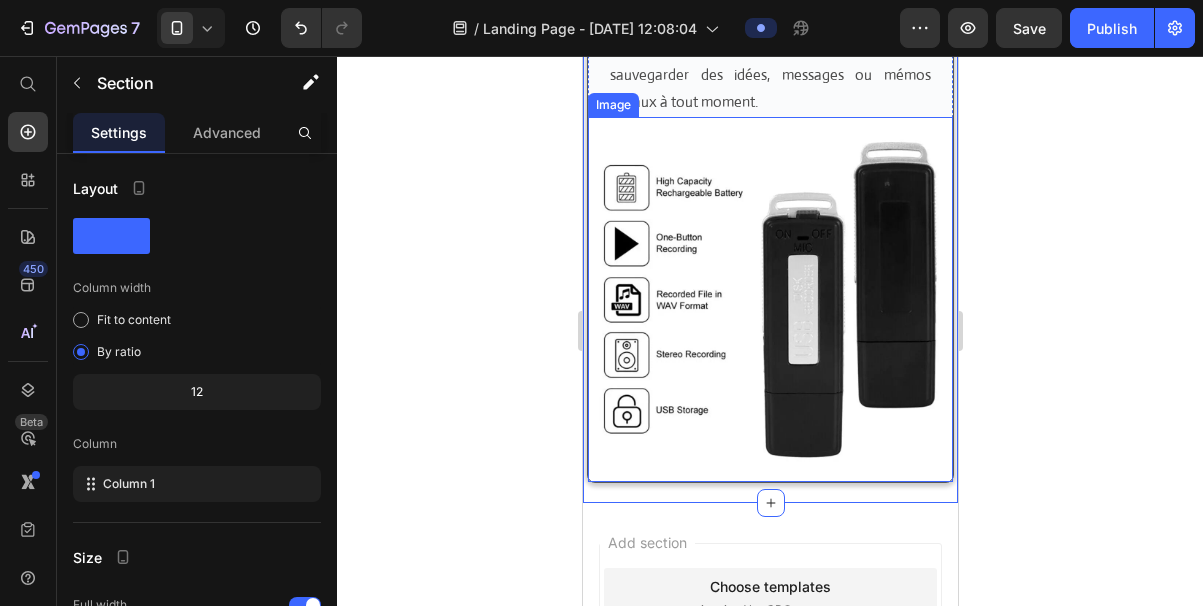 scroll, scrollTop: 3960, scrollLeft: 0, axis: vertical 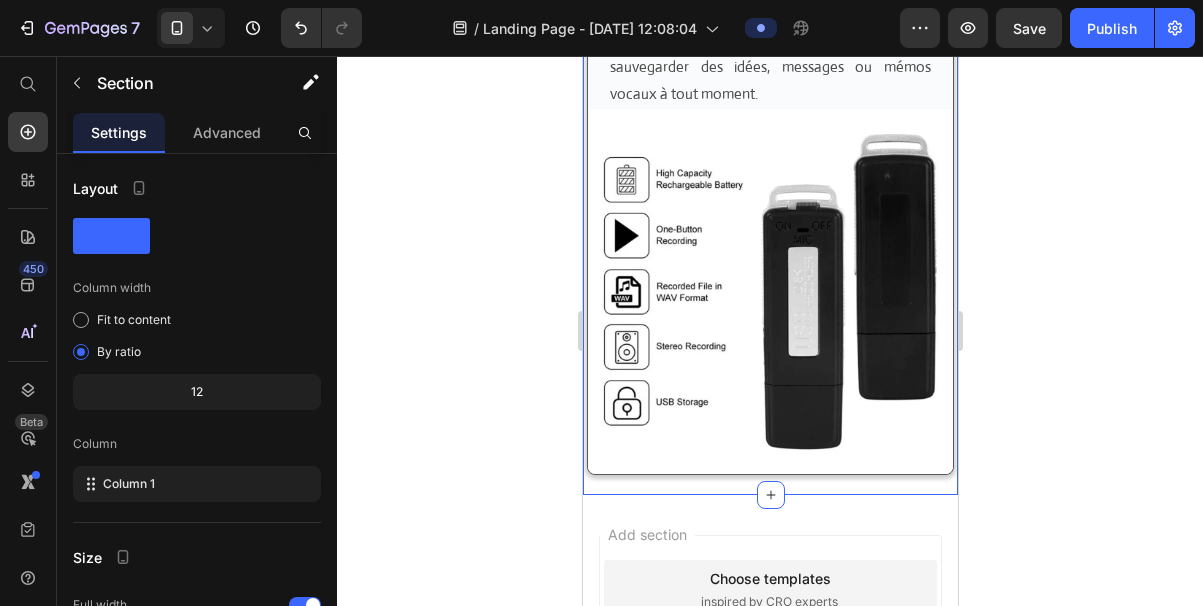 click on "Que peut-on faire avec cet clé ? Heading Vous pouvez capturer discrètement des conversations importantes, enregistrer des réunions, conférences ou cours sans attirer l’attention, garder une preuve audio en cas de conflit ou de litige, espionner en toute discrétion pour votre sécurité personnelle, ou simplement sauvegarder des idées, messages ou mémos vocaux à tout moment. Text Block Image Row Section 7   You can create reusable sections Create Theme Section AI Content Write with GemAI What would you like to describe here? Tone and Voice Persuasive Product Show more Generate" at bounding box center (769, 158) 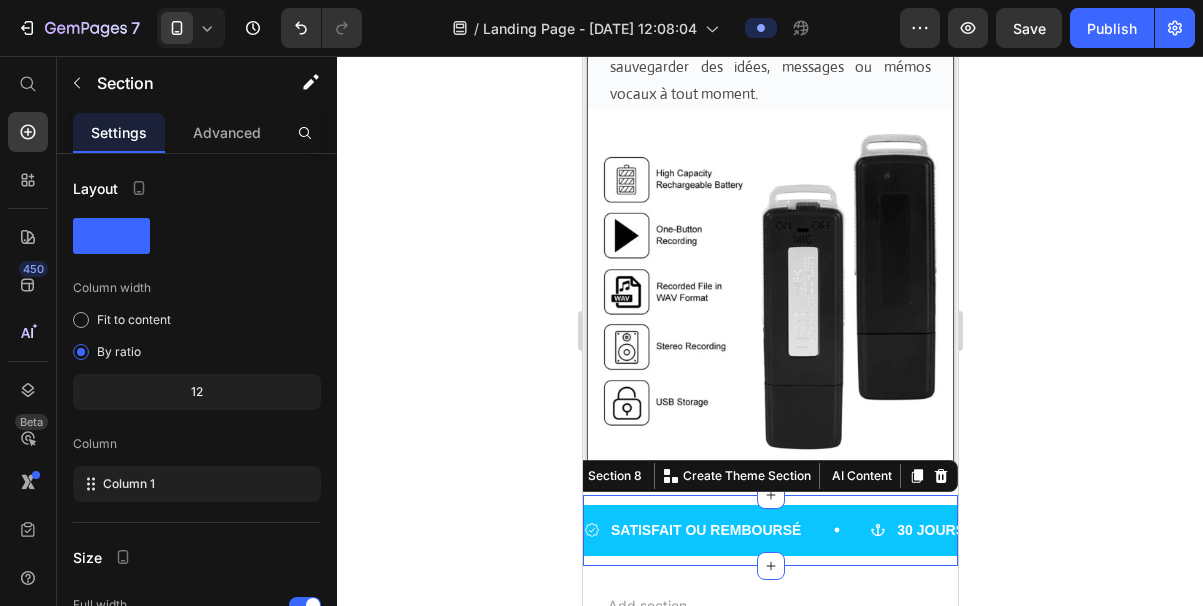 click on "SATISFAIT OU REMBOURSÉ  Item List
30 JOURS DE GARANTIE Item List
SATISFAIT OU REMBOURSÉ  Item List
SATISFAIT OU REMBOURSÉ  Item List
30 JOURS DE GARANTIE Item List
SATISFAIT OU REMBOURSÉ  Item List
Marquee Row" at bounding box center [769, 535] 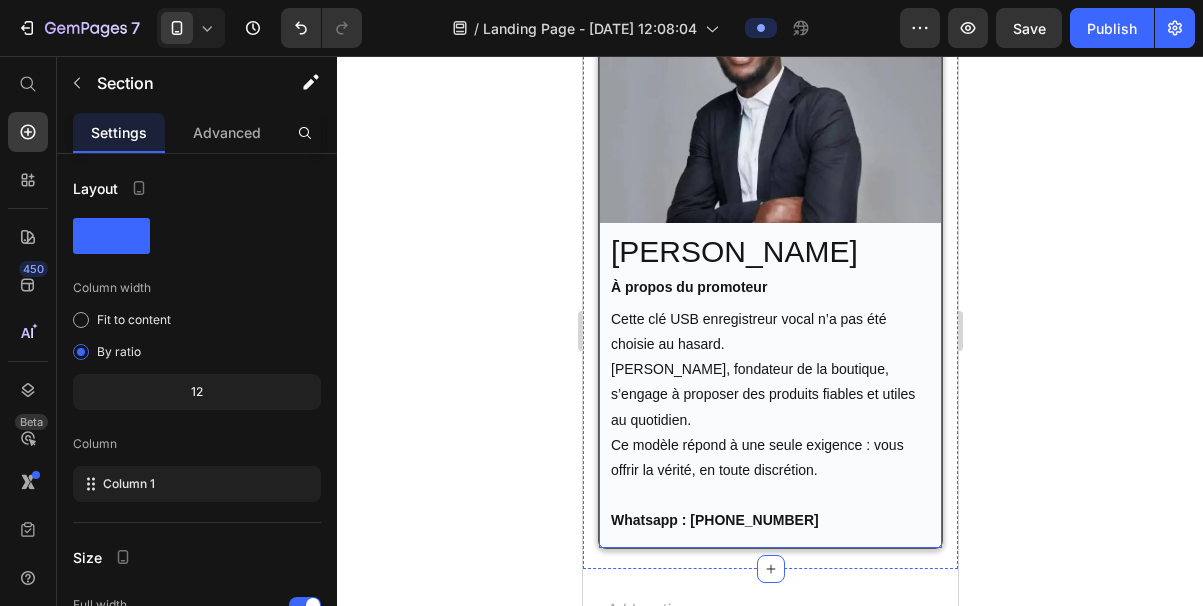 scroll, scrollTop: 4929, scrollLeft: 0, axis: vertical 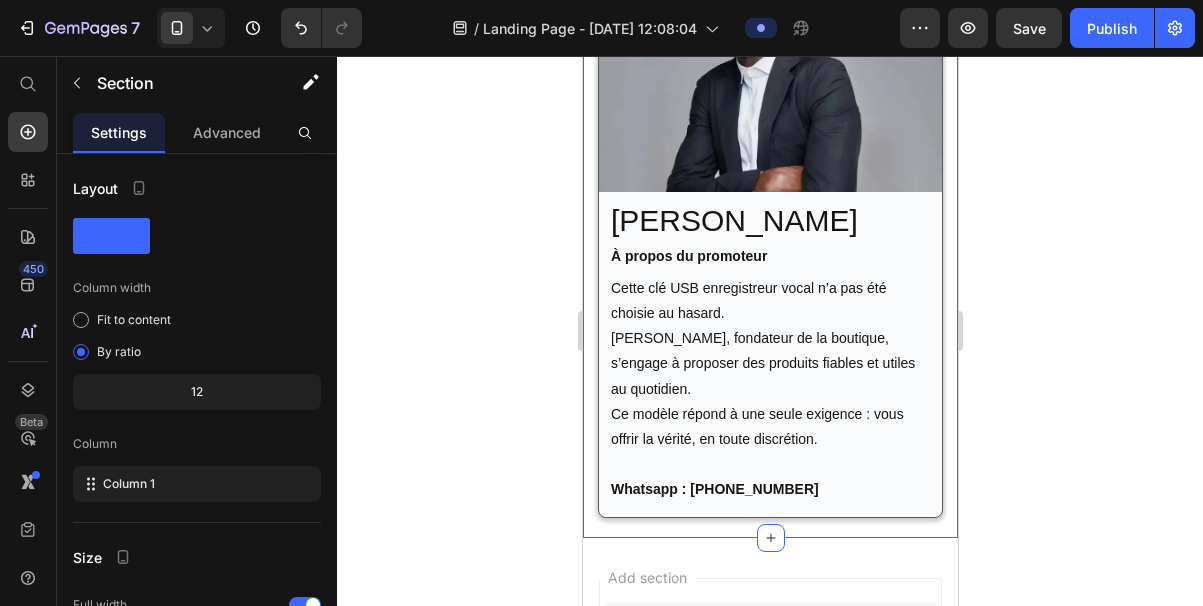 click on "Image Garantie de remboursement de 30 jours Text Block Row Nous garantissons la qualité et l’efficacité de notre Clé USB Enregistreur Vocal. Si elle ne répond pas à vos attentes, vous avez 30 jours pour nous la retourner et être remboursé intégralement. Satisfait ou remboursé. Sans risque. Text Block Demander un remboursement Button Row Image [PERSON_NAME] Heading À propos du promoteur Text Block Cette clé USB enregistreur vocal n’a pas été choisie au hasard. [PERSON_NAME], fondateur de la boutique, s’engage à proposer des produits fiables et utiles au quotidien. Ce modèle répond à une seule exigence : vous offrir la vérité, en toute discrétion.   Whatsapp : [PHONE_NUMBER] Text Block Row Section 9   You can create reusable sections Create Theme Section AI Content Write with GemAI What would you like to describe here? Tone and Voice Persuasive Product Show more Generate" at bounding box center [769, 67] 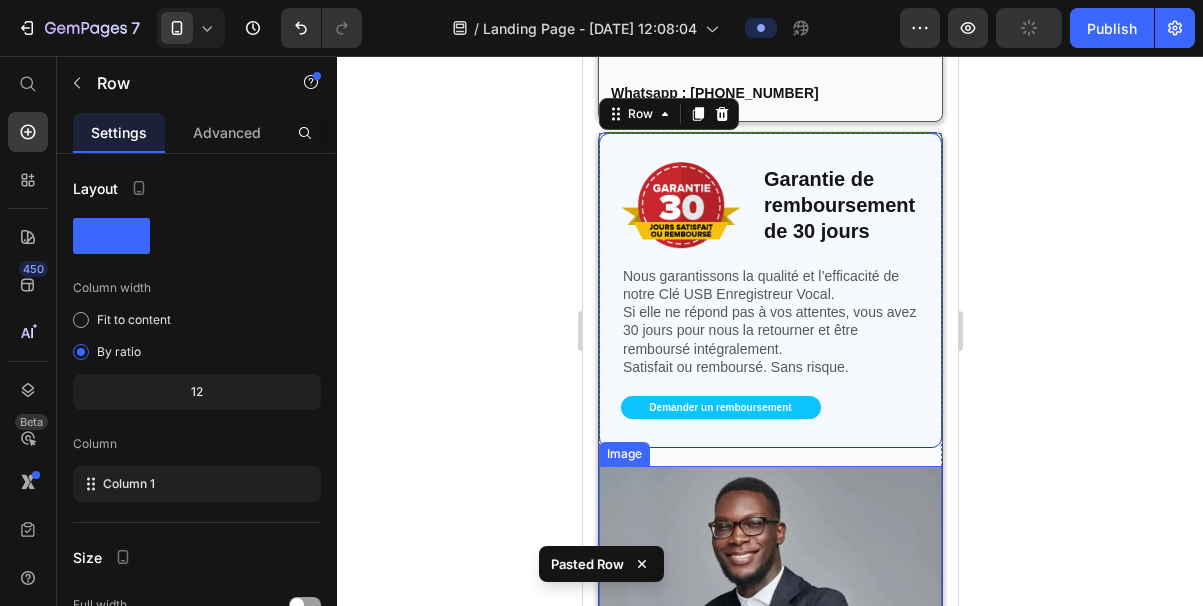 scroll, scrollTop: 5337, scrollLeft: 0, axis: vertical 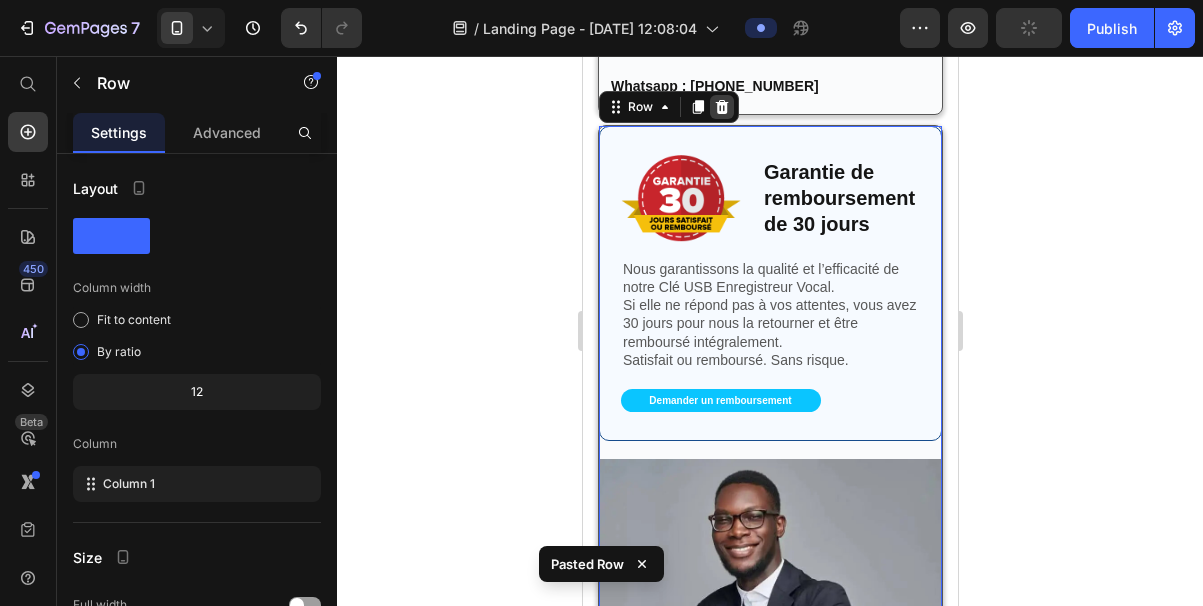 click at bounding box center (721, 107) 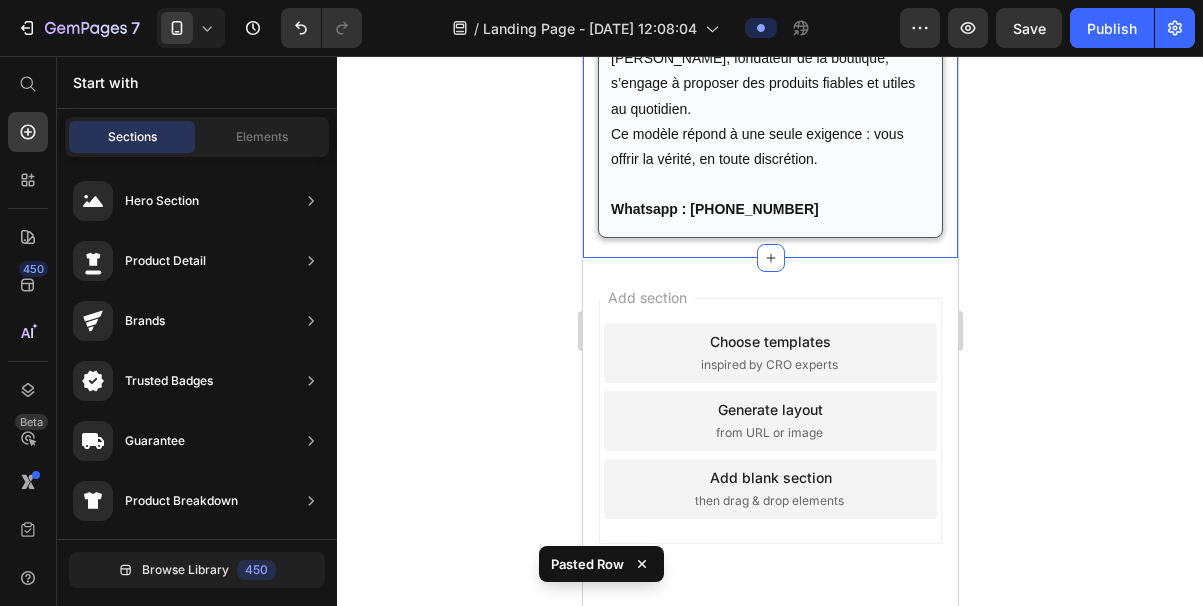 scroll, scrollTop: 5190, scrollLeft: 0, axis: vertical 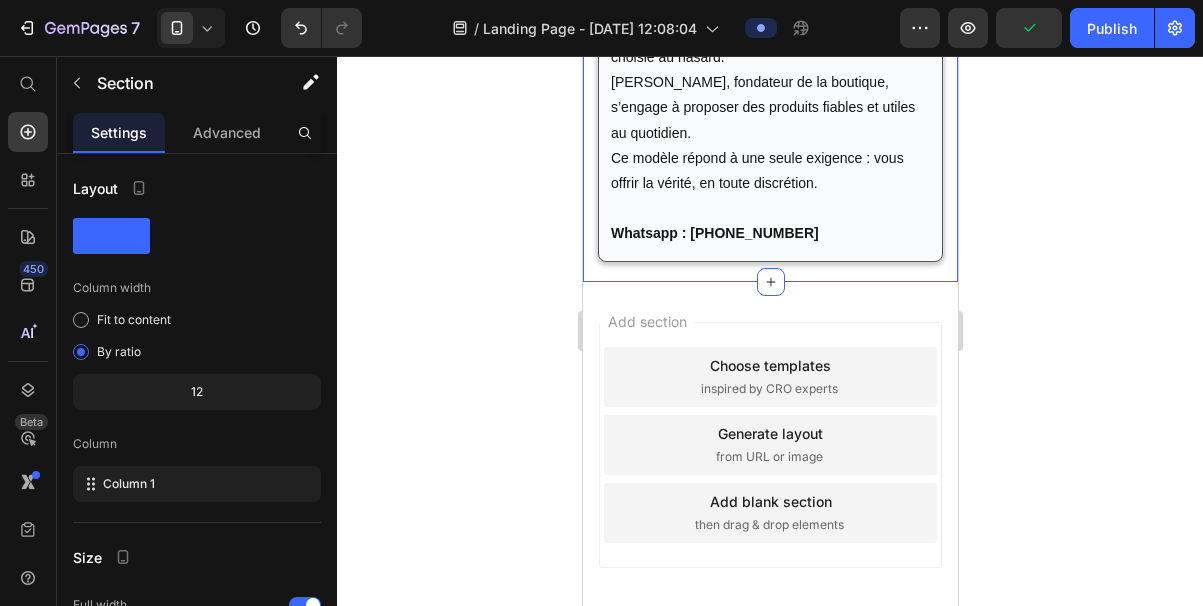 click on "Image Garantie de remboursement de 30 jours Text Block Row Nous garantissons la qualité et l’efficacité de notre Clé USB Enregistreur Vocal. Si elle ne répond pas à vos attentes, vous avez 30 jours pour nous la retourner et être remboursé intégralement. Satisfait ou remboursé. Sans risque. Text Block Demander un remboursement Button Row Image [PERSON_NAME] Heading À propos du promoteur Text Block Cette clé USB enregistreur vocal n’a pas été choisie au hasard. [PERSON_NAME], fondateur de la boutique, s’engage à proposer des produits fiables et utiles au quotidien. Ce modèle répond à une seule exigence : vous offrir la vérité, en toute discrétion.   Whatsapp : [PHONE_NUMBER] Text Block Row" at bounding box center [769, -192] 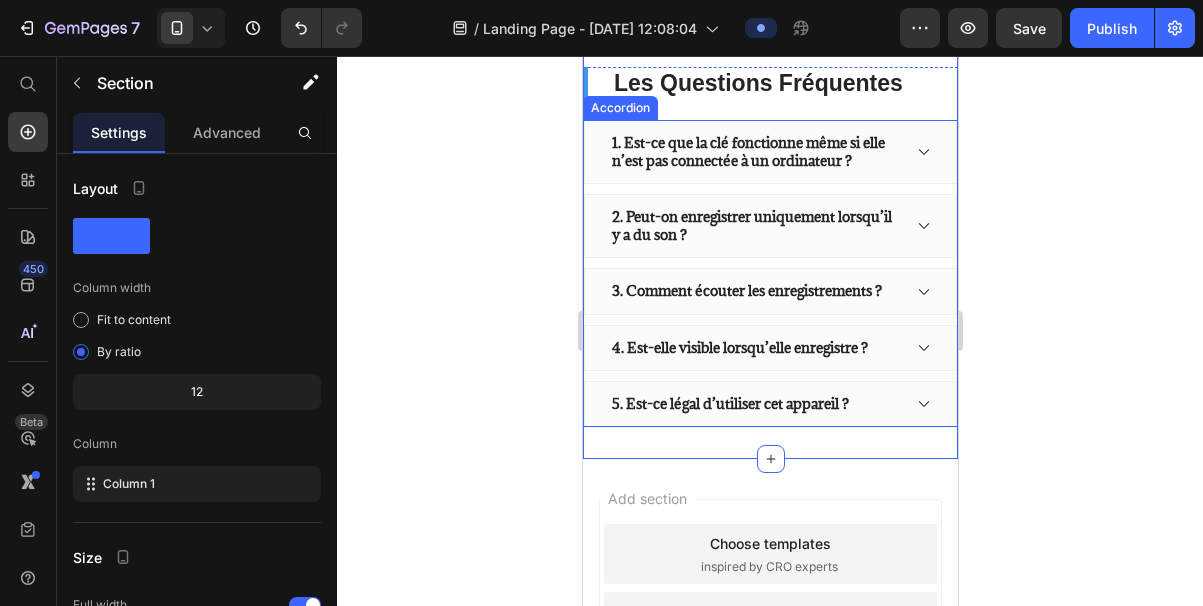 scroll, scrollTop: 5467, scrollLeft: 0, axis: vertical 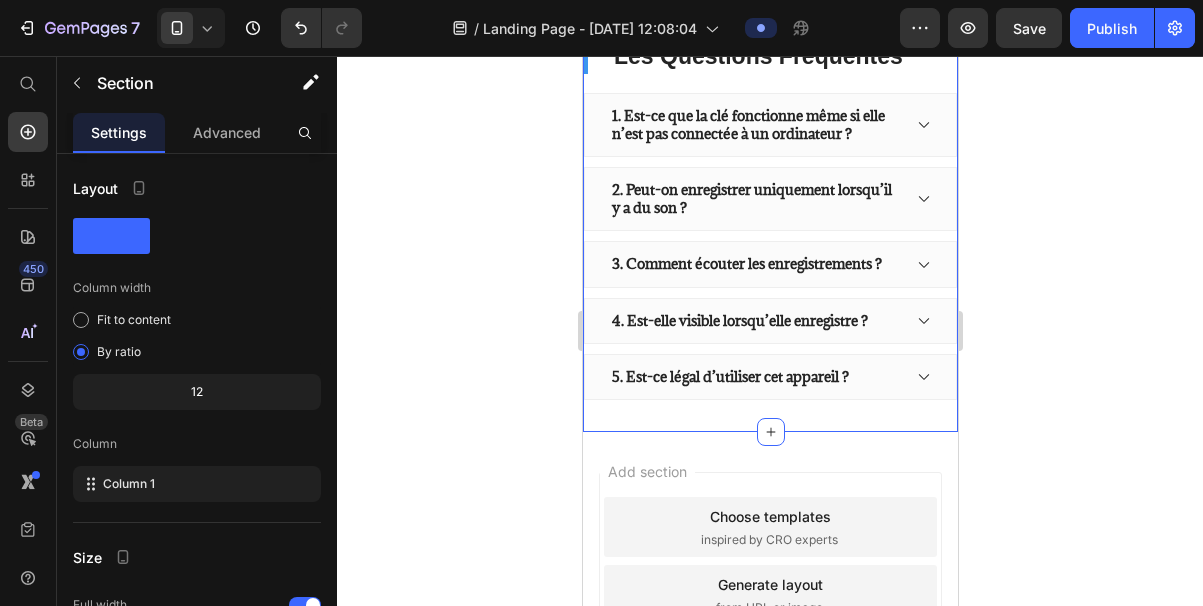 click on "Les Questions Fréquentes  Heading
1.⁠ ⁠Est-ce que la clé fonctionne même si elle n’est pas connectée à un ordinateur ?
2.⁠ ⁠Peut-on enregistrer uniquement lorsqu’il y a du son ?
3.⁠ ⁠Comment écouter les enregistrements ?
4.⁠ ⁠Est-elle visible lorsqu’elle enregistre ?
5.⁠ ⁠Est-ce légal d’utiliser cet appareil ? Accordion Row Section 10   You can create reusable sections Create Theme Section AI Content Write with GemAI What would you like to describe here? Tone and Voice Persuasive Product Show more Generate" at bounding box center (769, 218) 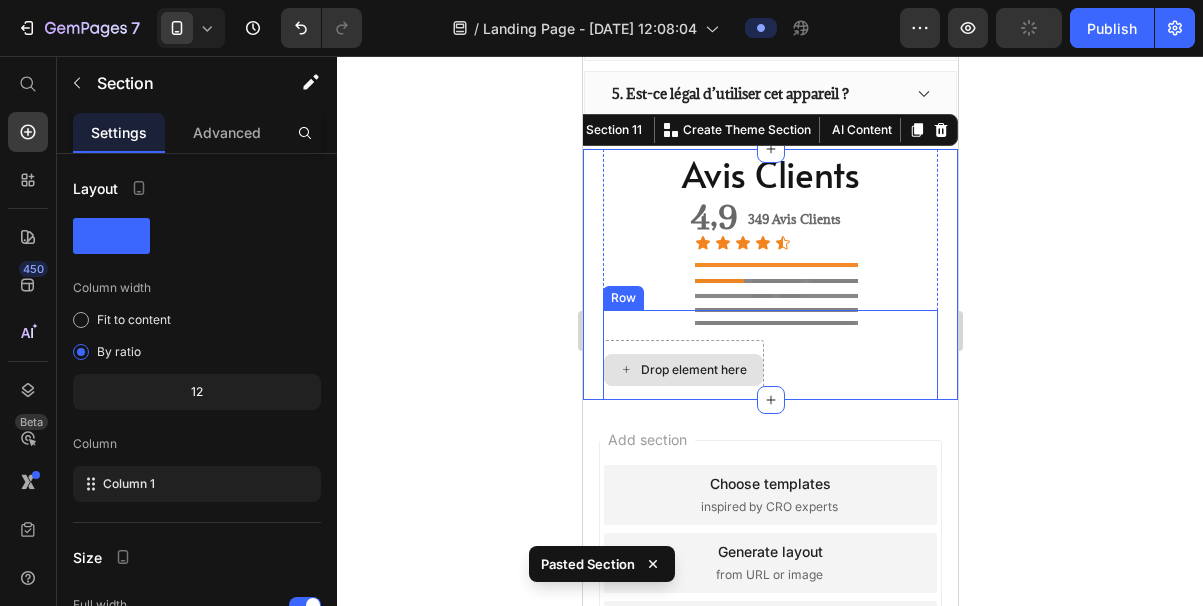 scroll, scrollTop: 5774, scrollLeft: 0, axis: vertical 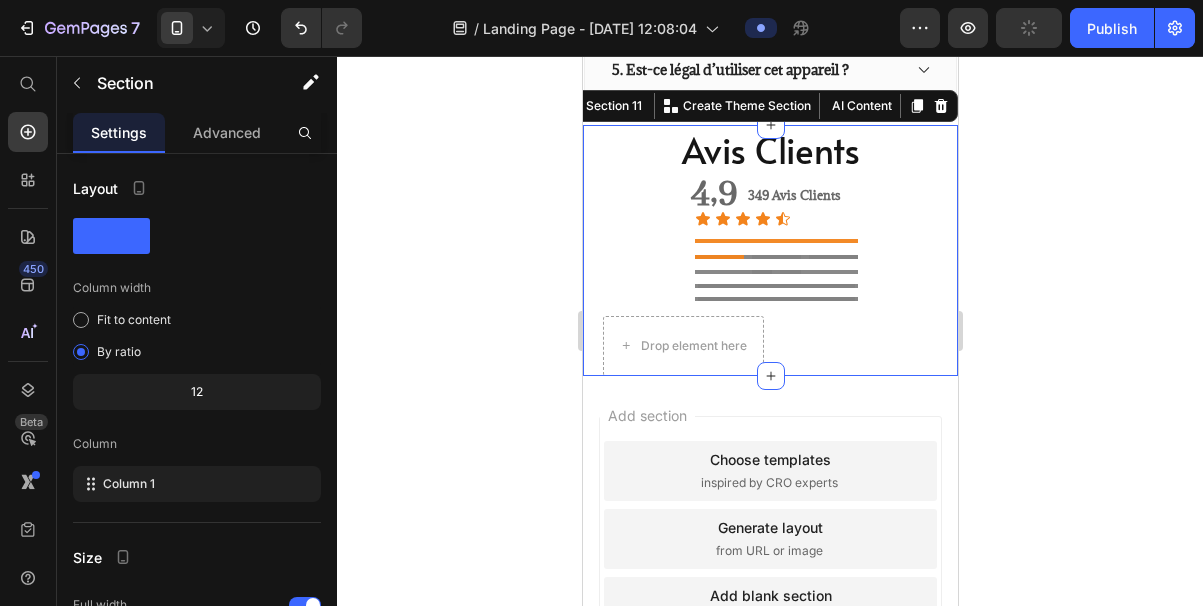 click on "Avis Clients Heading 4,9 Heading 349 Avis Clients Text Block Icon Icon Icon Icon Icon Icon List                Title Line                Title Line                Title Line                Title Line                Title Line                Title Line Row                Title Line                Title Line Row Row Row                Title Line                Title Line Row                Title Line                Title Line                Title Line
Drop element here Row Row Section 11   You can create reusable sections Create Theme Section AI Content Write with GemAI What would you like to describe here? Tone and Voice Persuasive Product Show more Generate" at bounding box center [769, 250] 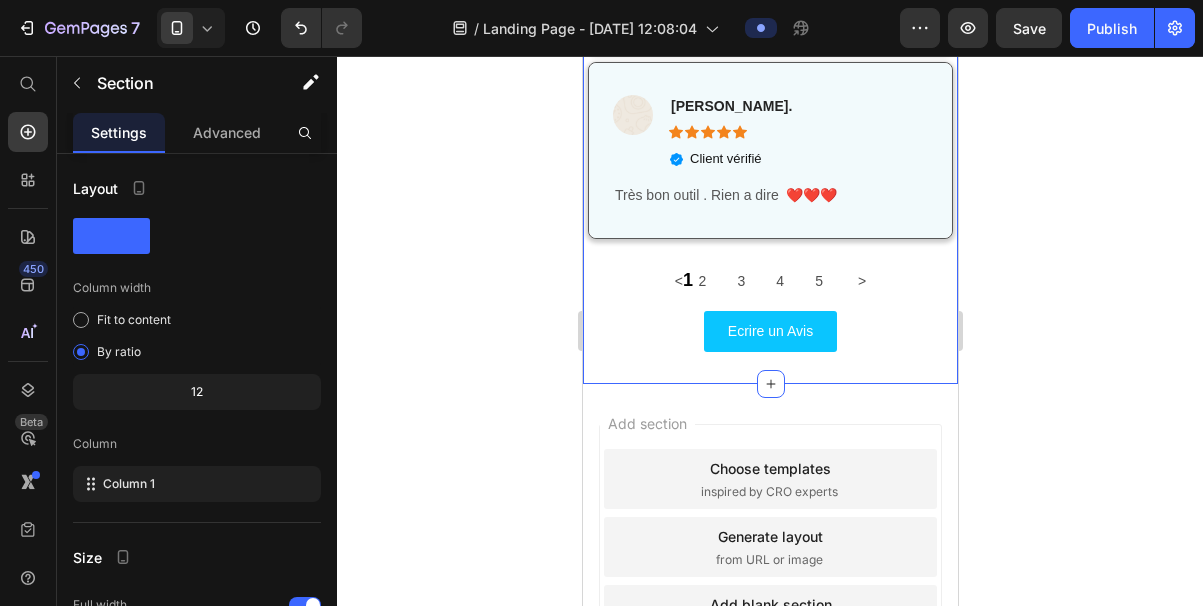 scroll, scrollTop: 7883, scrollLeft: 0, axis: vertical 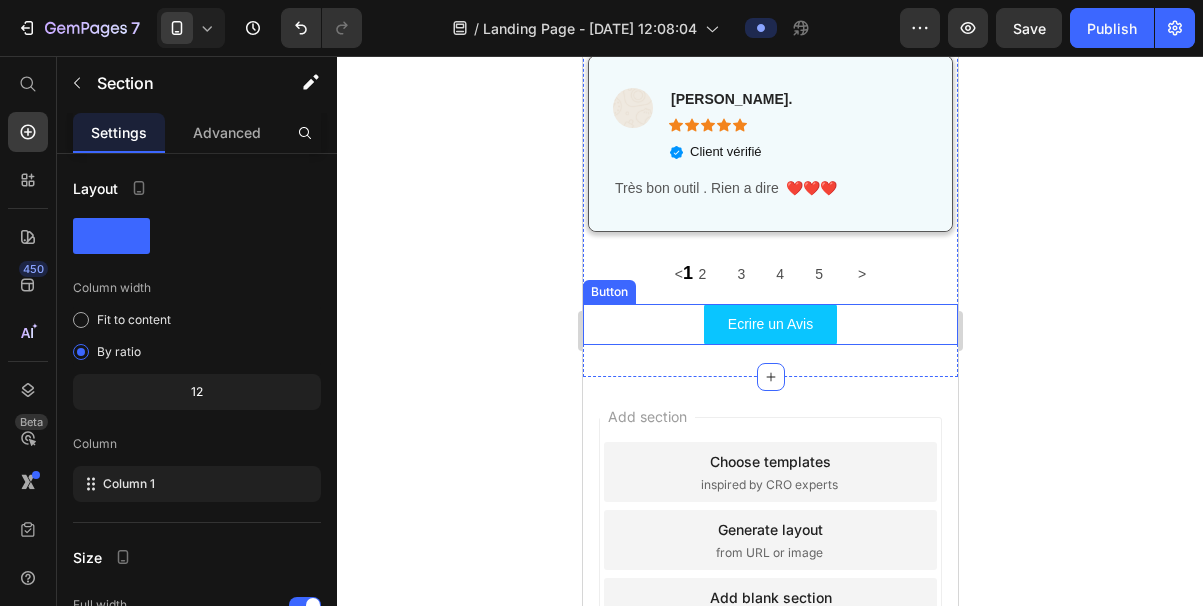 click on "Ecrire un Avis Button" at bounding box center (769, 324) 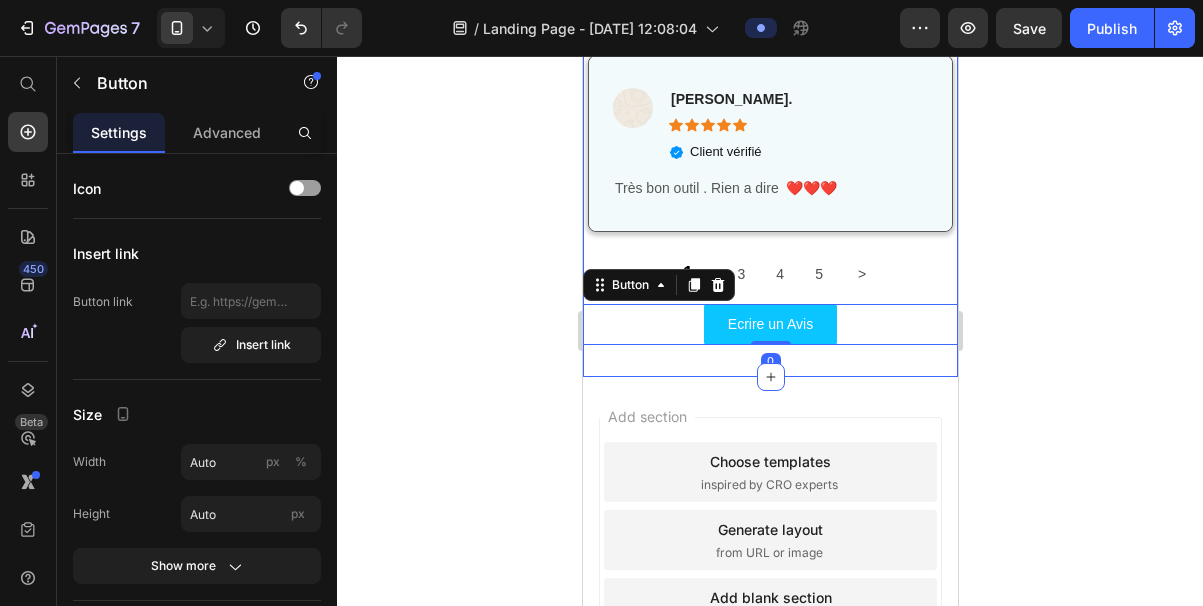click on "Image Rosine A Text Block Icon Icon Icon Icon Icon Icon List
Client vérifié Item List Row Livrée rapidement, cette petite clé a changé ma façon de prendre des notes en [DEMOGRAPHIC_DATA]. Je ne rate plus rien, tout est enregistré clairement, automatiquement. Hyper pratique, surtout pour les longues conférences ! Text Block Row Row Row Image [PERSON_NAME] Text Block Icon Icon Icon Icon Icon Icon List
Client vérifié Item List Row J’ai acheté cette clé pour mon frère qui est étudiant, il galérait à suivre ses cours. Depuis qu’il l’utilise,il réécoute tout à tête reposée. Il m’a dit : « C’est la meilleure idée que t’as eue cette année » Text Block Row Row Row Image Sikiratou BIEKOU Text Block Icon Icon Icon Icon Icon Icon List
Client vérifié Item List Row Text Block Row Row Row Image [PERSON_NAME] Text Block Icon Icon Icon Icon Icon Icon List
Client vérifié Item List Row Text Block Row Row Row Image [PERSON_NAME] Text Block" at bounding box center [769, -677] 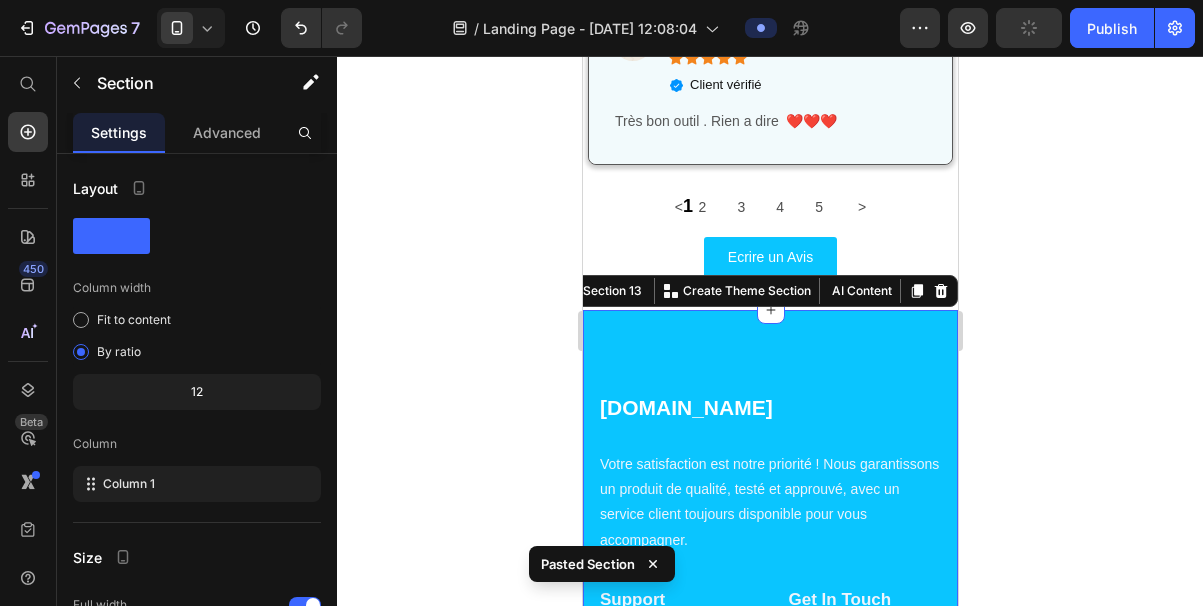scroll, scrollTop: 8116, scrollLeft: 0, axis: vertical 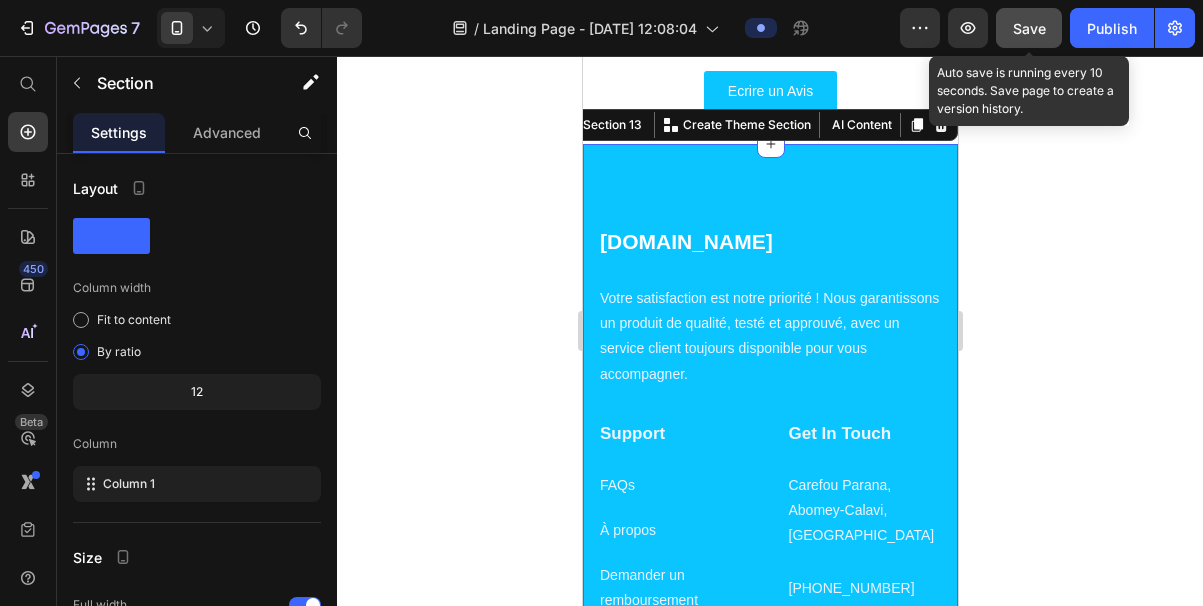 click on "Save" 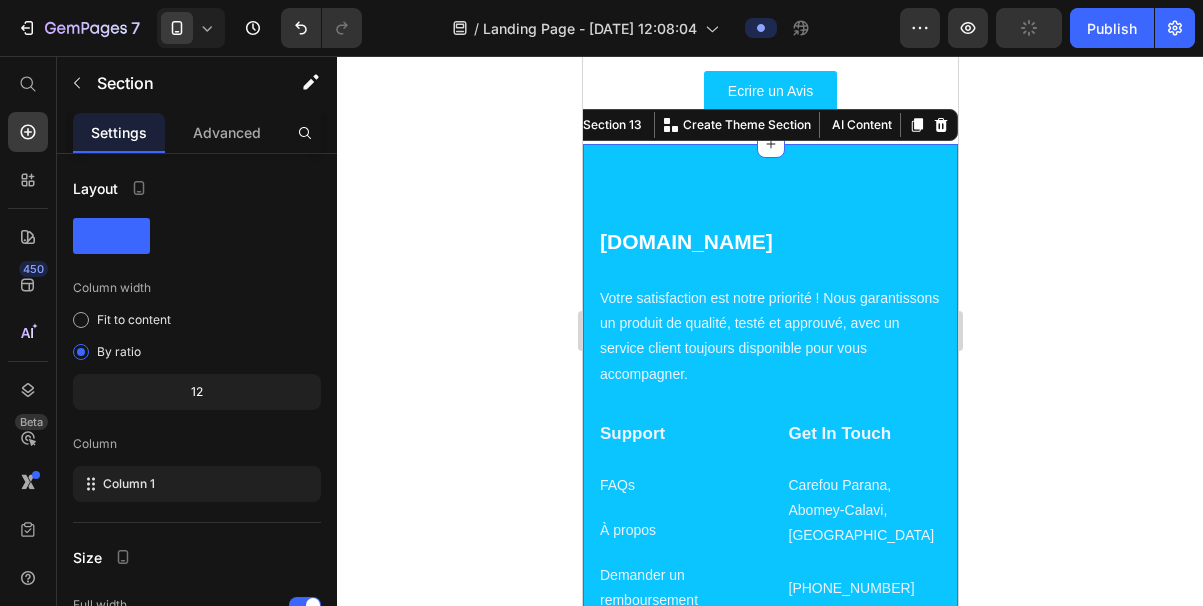 click 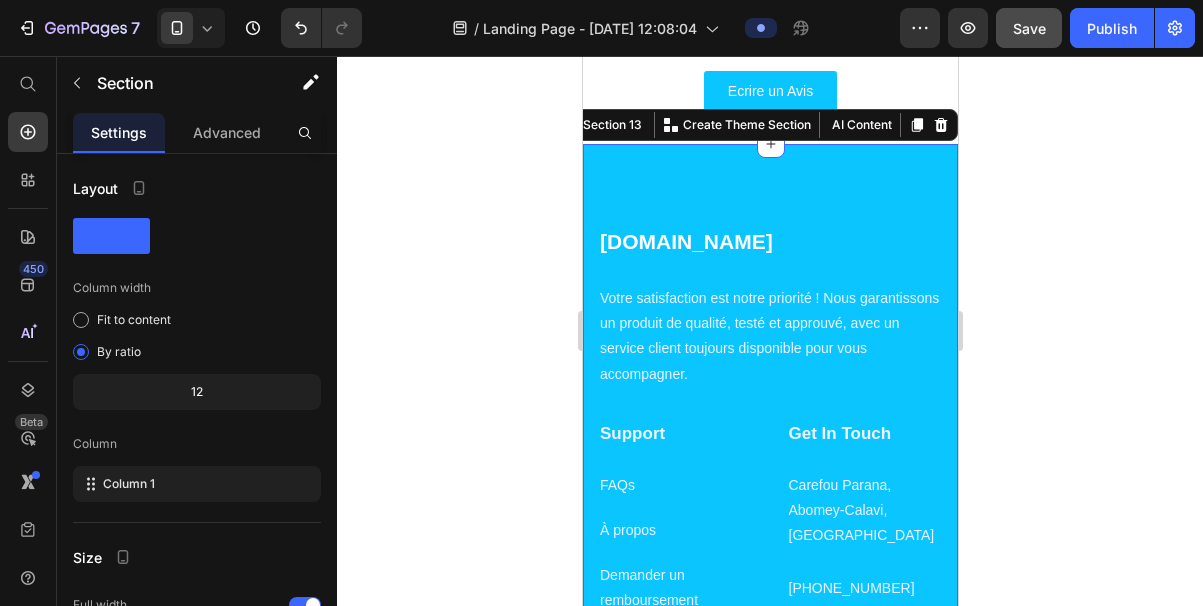 click on "[DOMAIN_NAME] Heading Votre satisfaction est notre priorité ! Nous garantissons un produit de qualité, testé et approuvé, avec un service client toujours disponible pour vous accompagner. Text block Support Heading FAQs Text block À propos  Text block Demander un remboursement Text block Politique de confidentialité Text block Conditions d'utilisation Text block Get In Touch Heading Carefou Parana, Abomey-Calavi, Benin Text block [PHONE_NUMBER] Text block [DOMAIN_NAME][EMAIL_ADDRESS][DOMAIN_NAME] Text block Row Row Section 13   You can create reusable sections Create Theme Section AI Content Write with GemAI What would you like to describe here? Tone and Voice Persuasive Product Show more Generate" at bounding box center (769, 485) 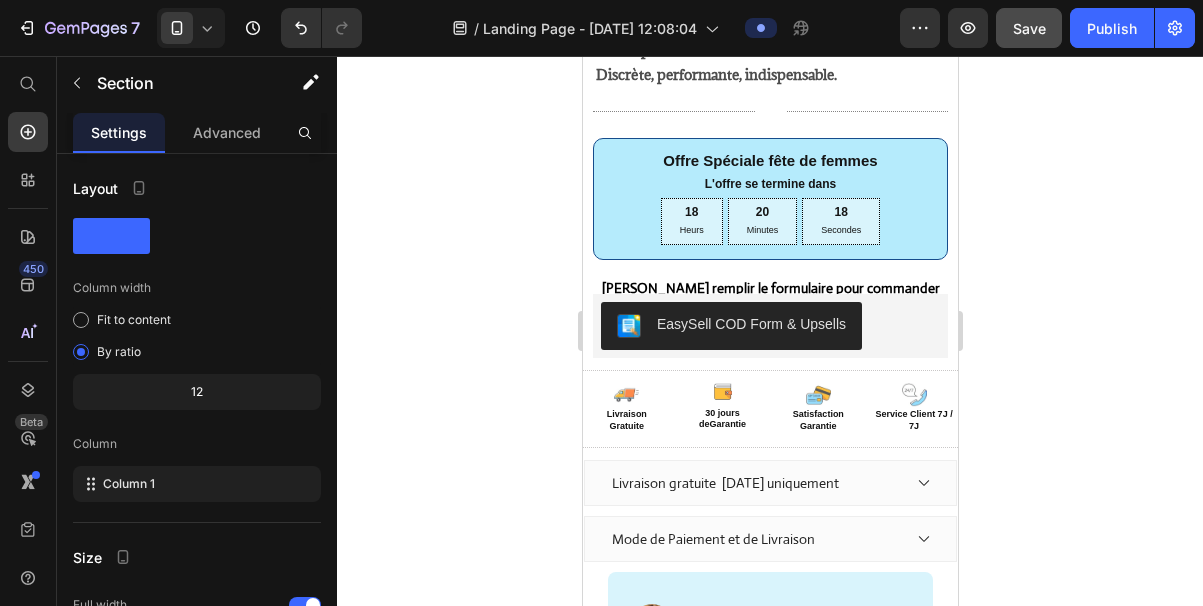 scroll, scrollTop: 1245, scrollLeft: 0, axis: vertical 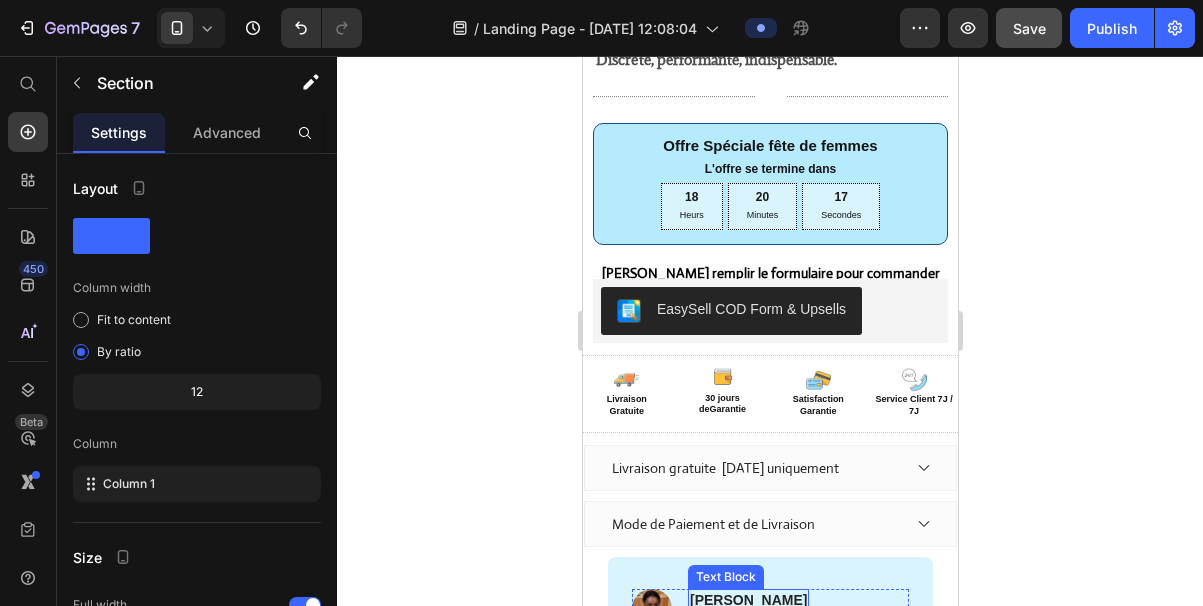 click on "[PERSON_NAME]" at bounding box center [747, 600] 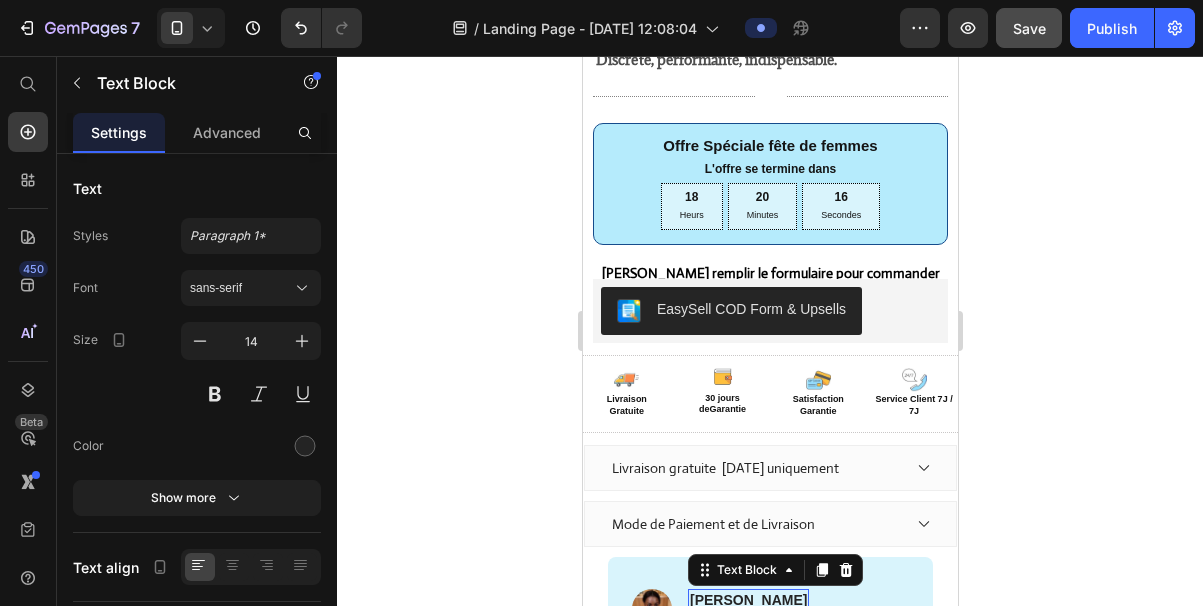 click on "[PERSON_NAME]" at bounding box center (747, 600) 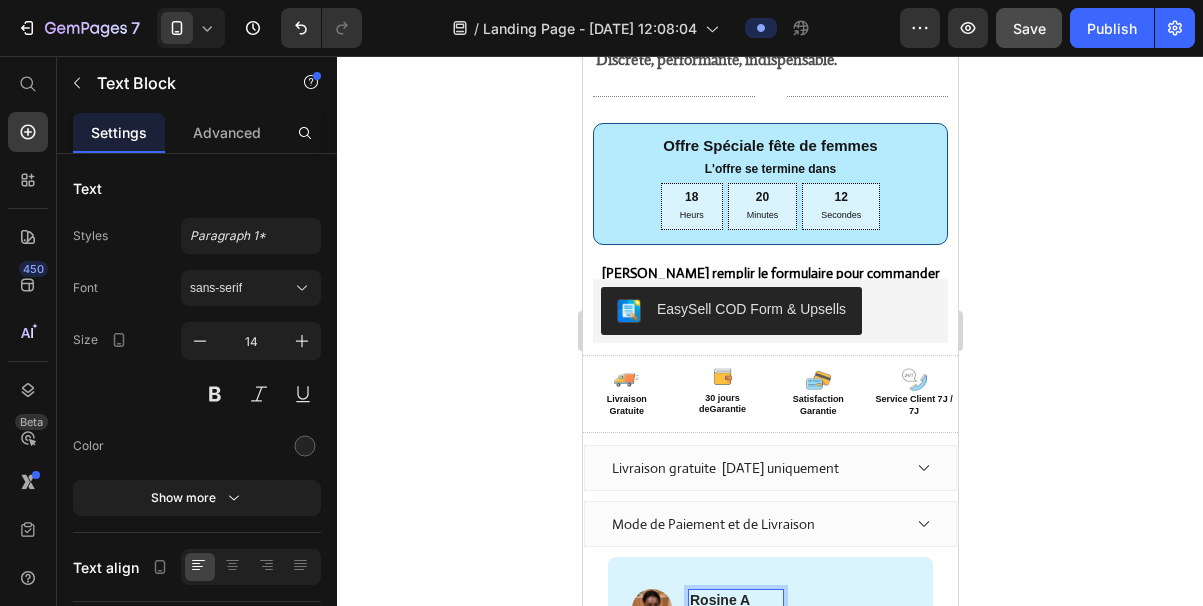 click 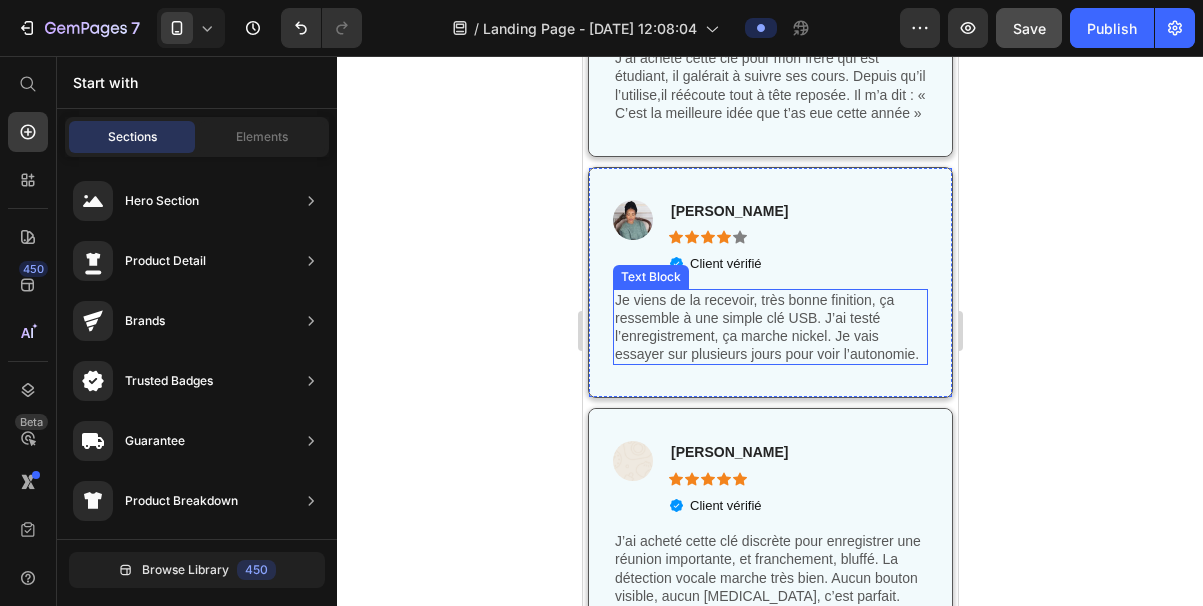 scroll, scrollTop: 6516, scrollLeft: 0, axis: vertical 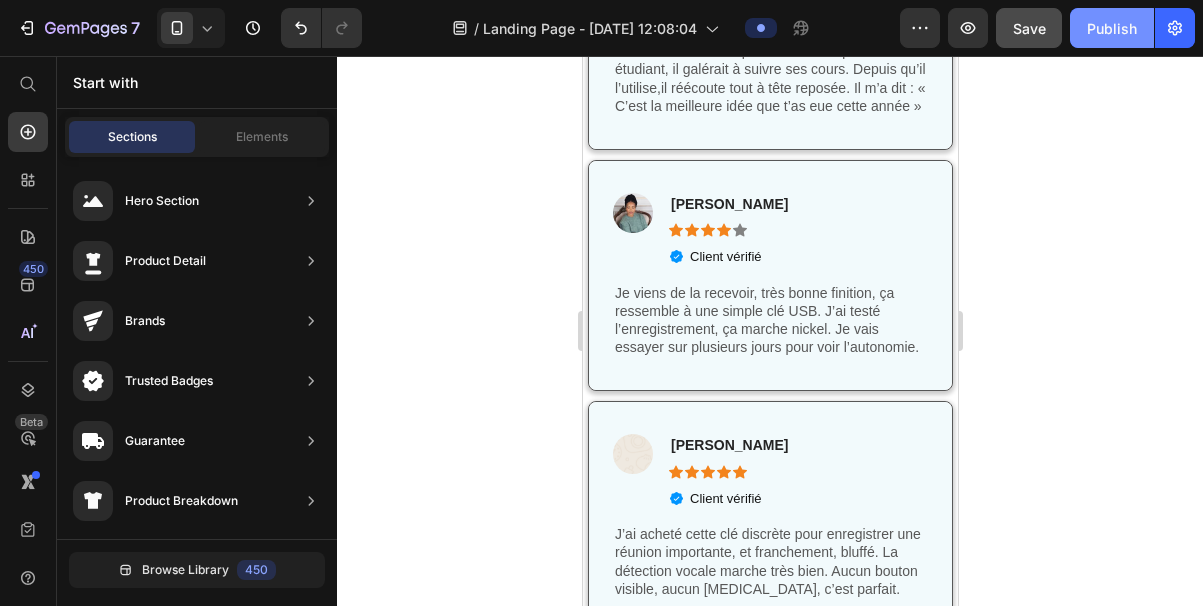 click on "Publish" at bounding box center [1112, 28] 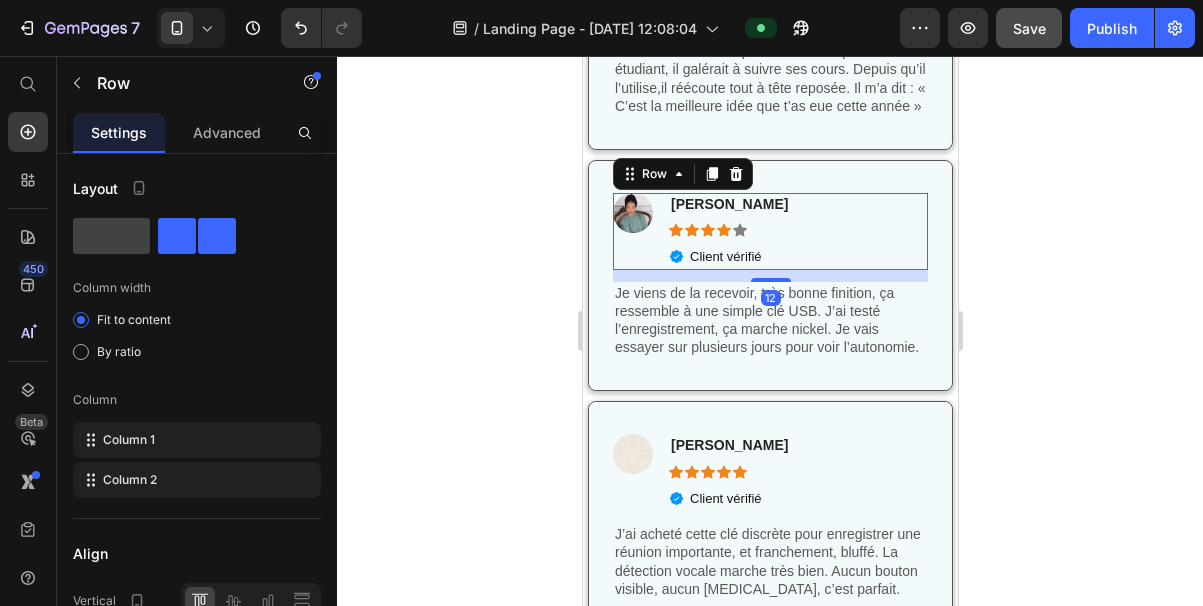 click on "Image Sikiratou BIEKOU Text Block Icon Icon Icon Icon Icon Icon List
Client vérifié Item List Row   12" at bounding box center (769, 231) 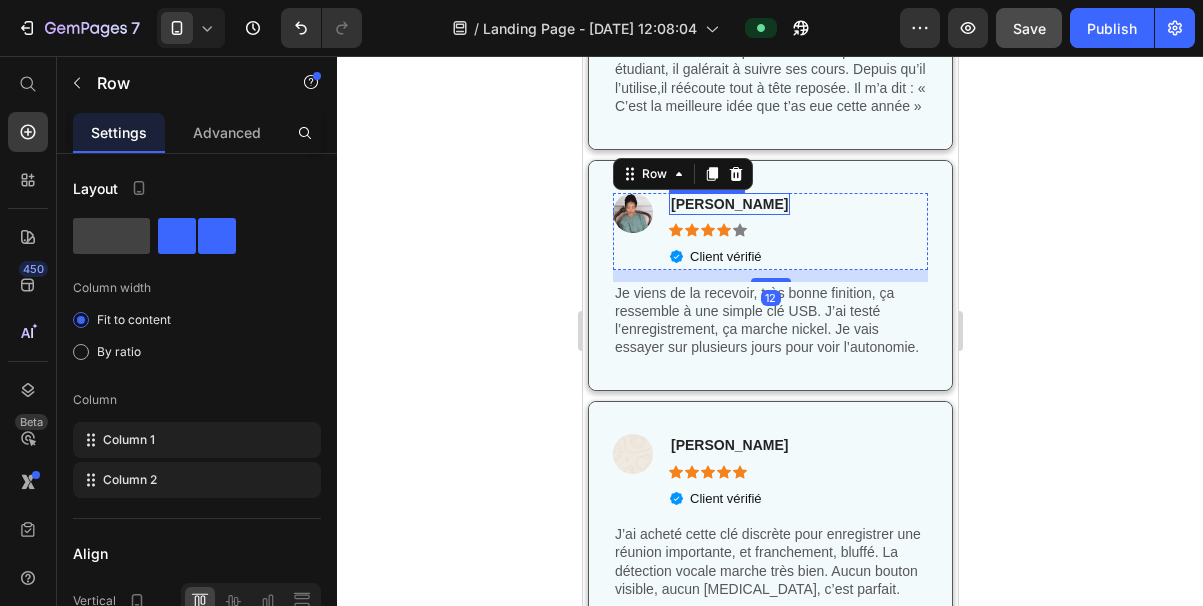 click on "[PERSON_NAME]" at bounding box center [728, 204] 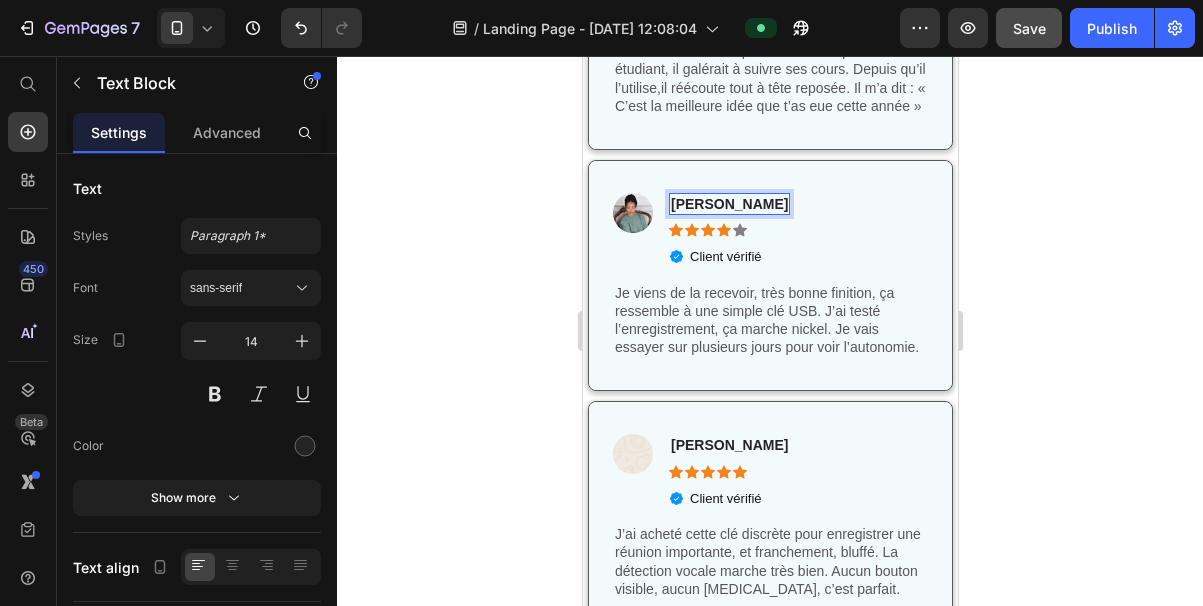 click on "[PERSON_NAME]" at bounding box center [728, 204] 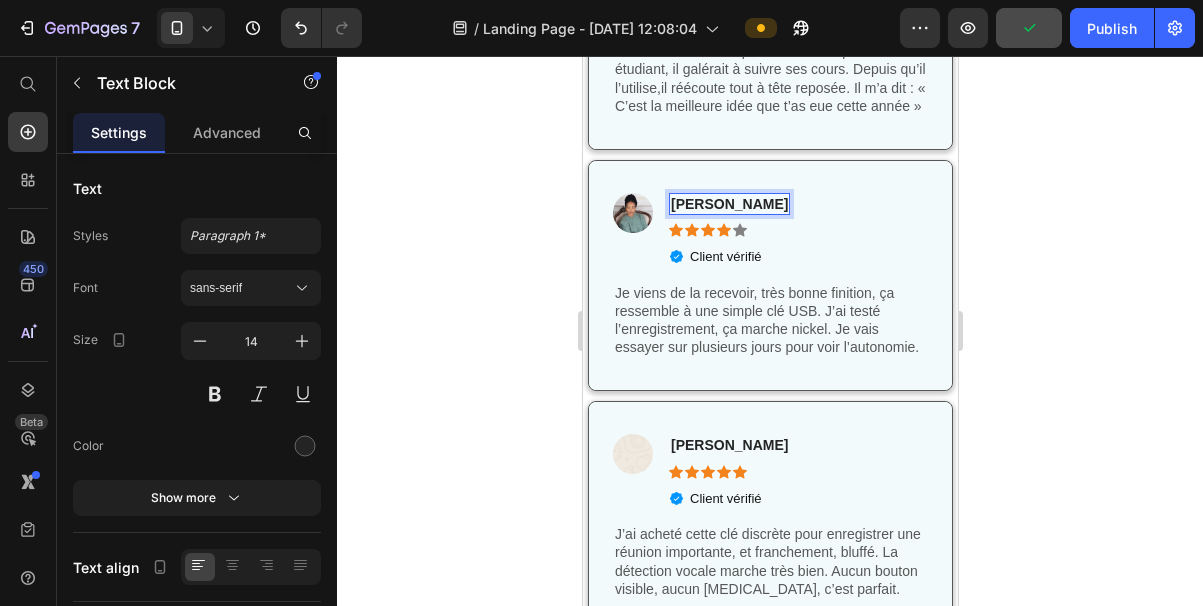 click on "Image [PERSON_NAME] Text Block   8 Icon Icon Icon Icon Icon Icon List
Client vérifié Item List Row" at bounding box center [769, 231] 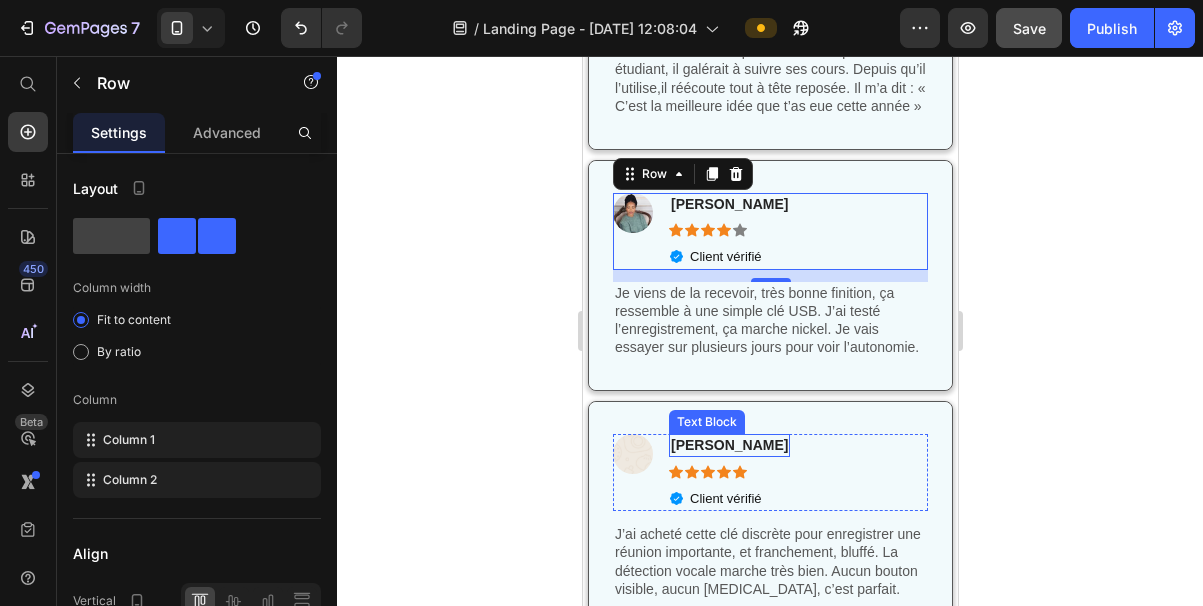 click on "[PERSON_NAME]" at bounding box center [728, 445] 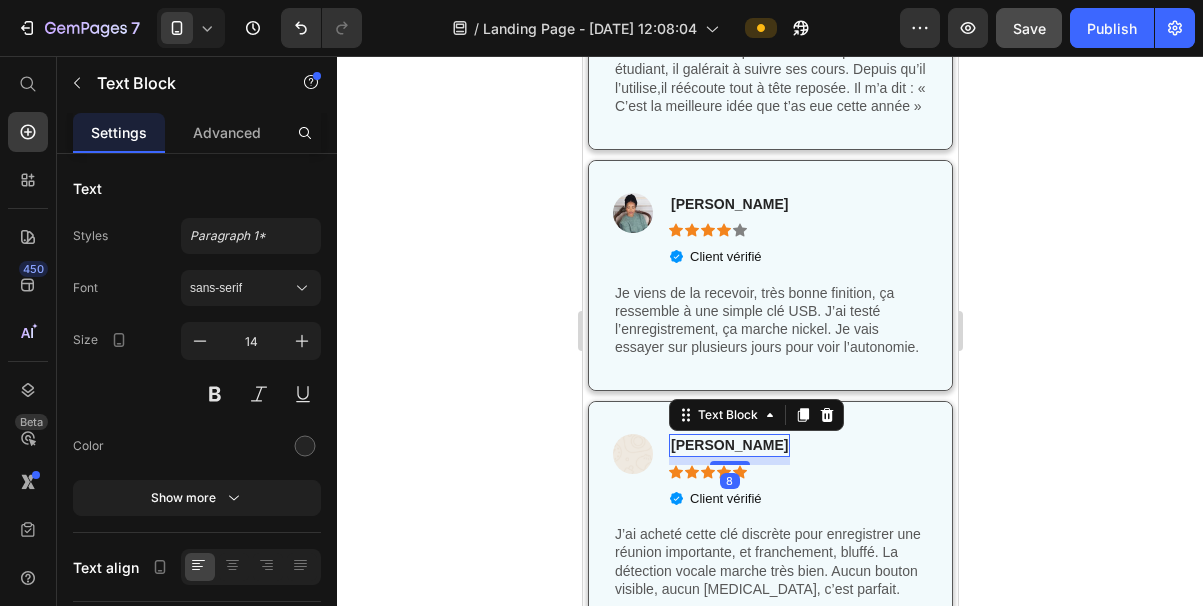 click on "[PERSON_NAME]" at bounding box center [728, 445] 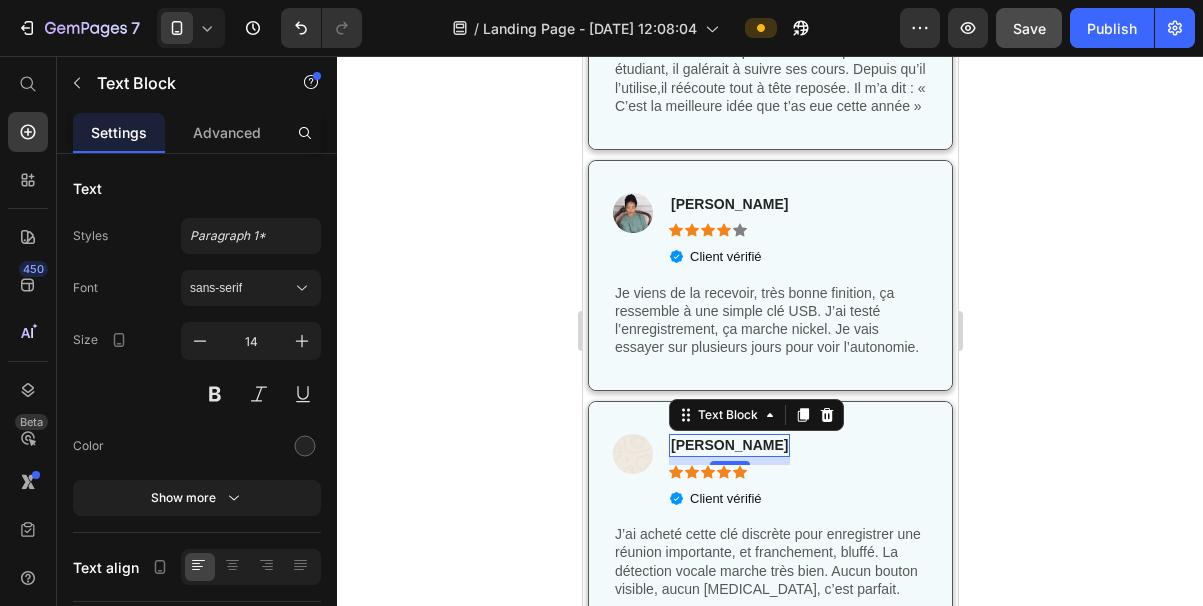 click 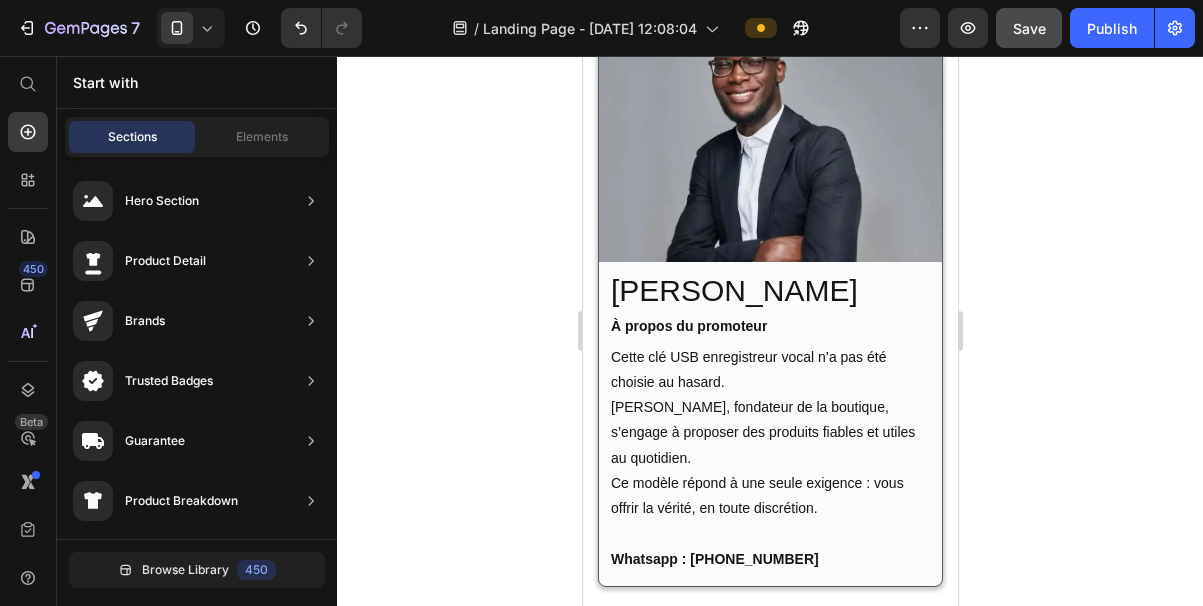 scroll, scrollTop: 4858, scrollLeft: 0, axis: vertical 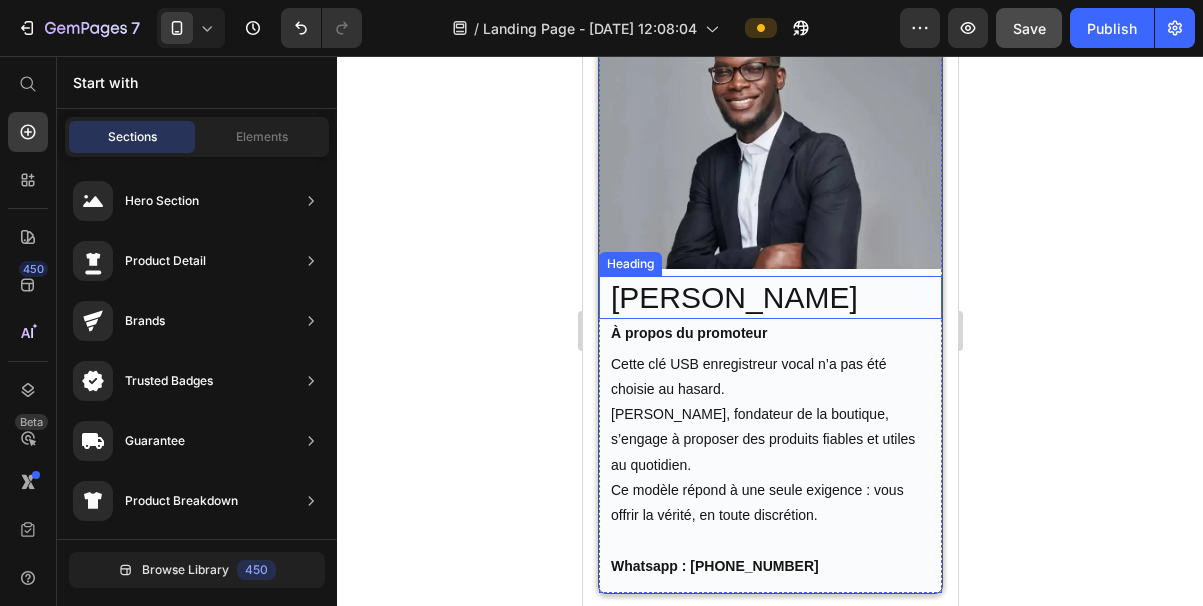click on "[PERSON_NAME]" at bounding box center [774, 297] 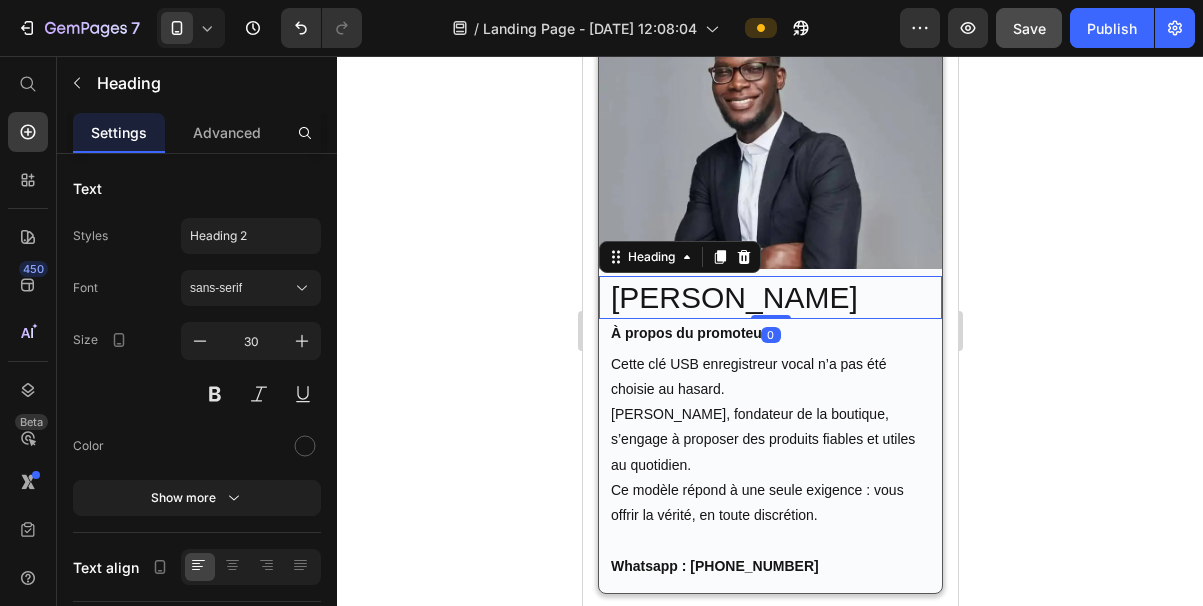 click on "[PERSON_NAME]" at bounding box center (774, 297) 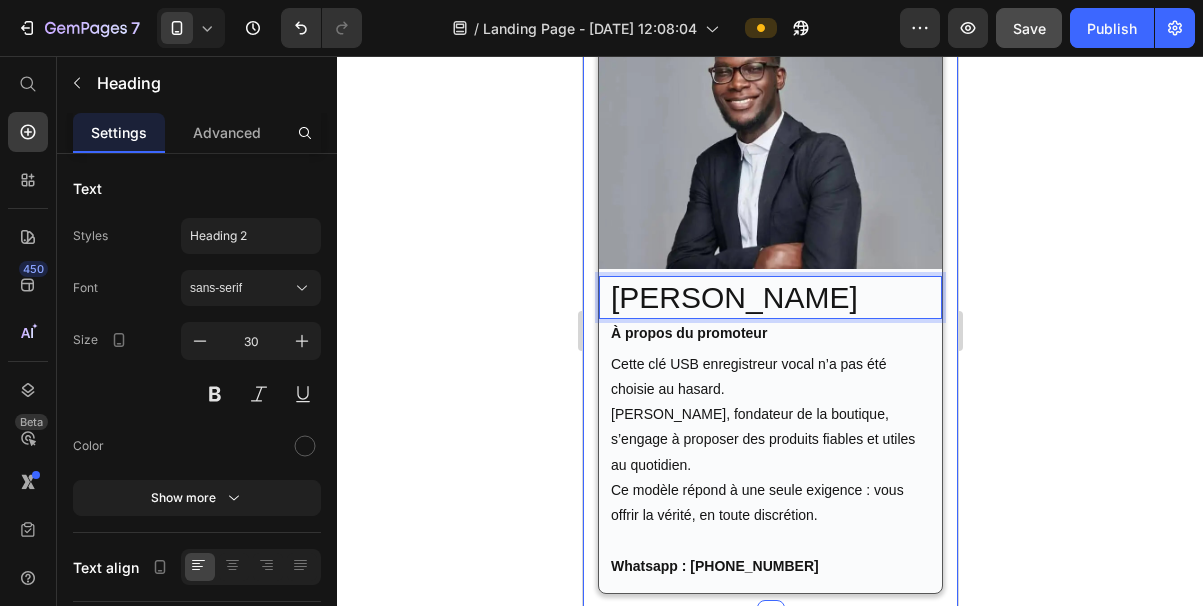 click 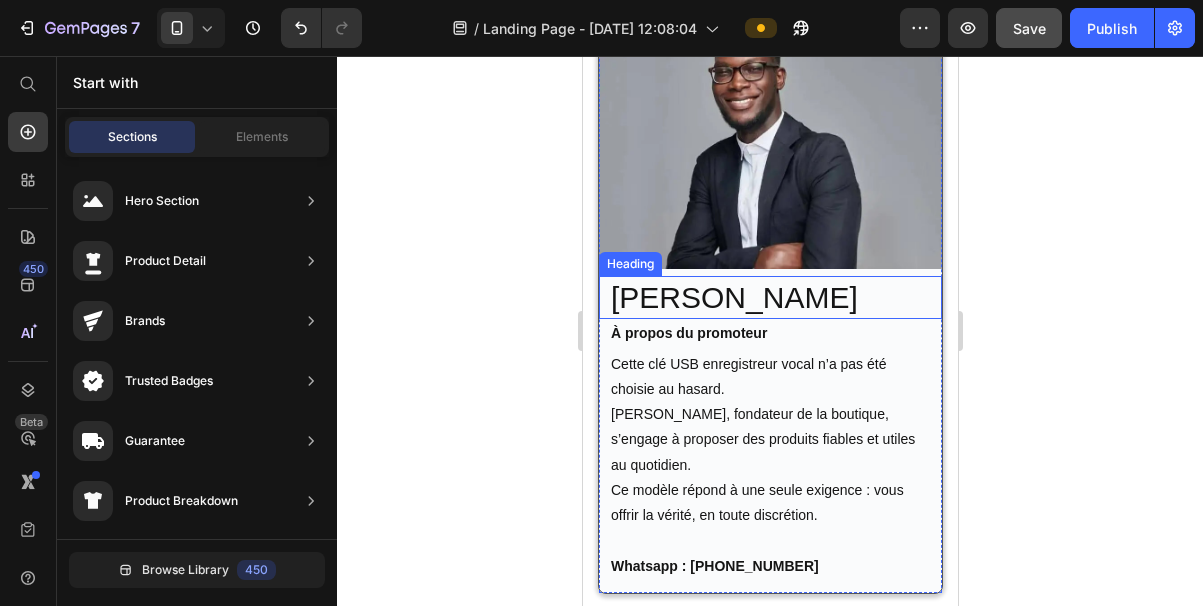 click on "[PERSON_NAME]" at bounding box center [774, 297] 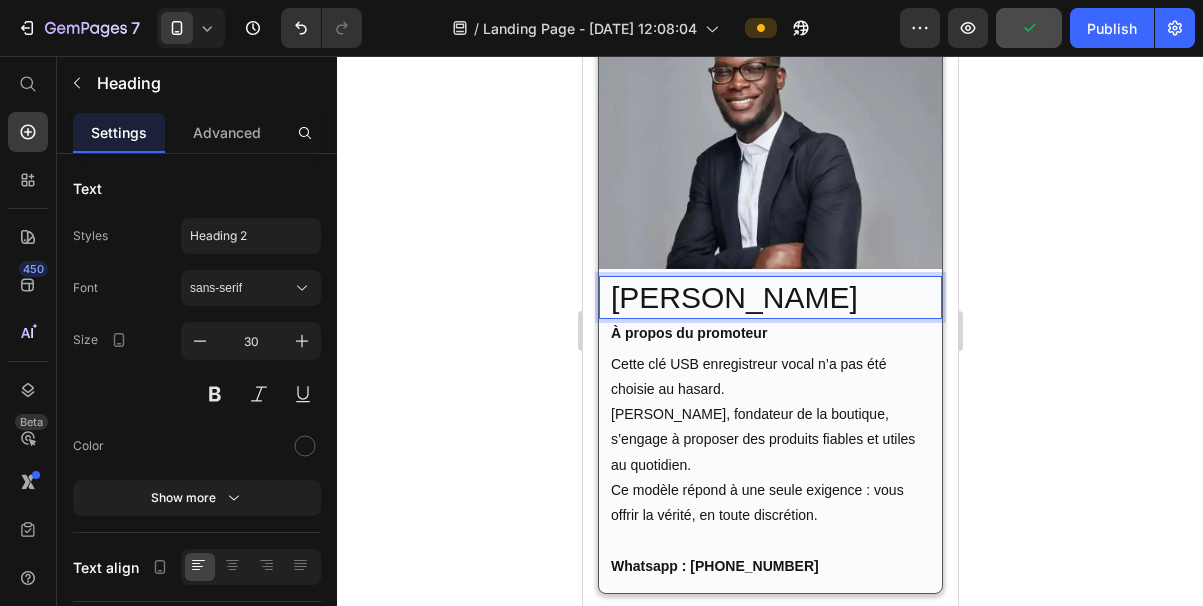 click 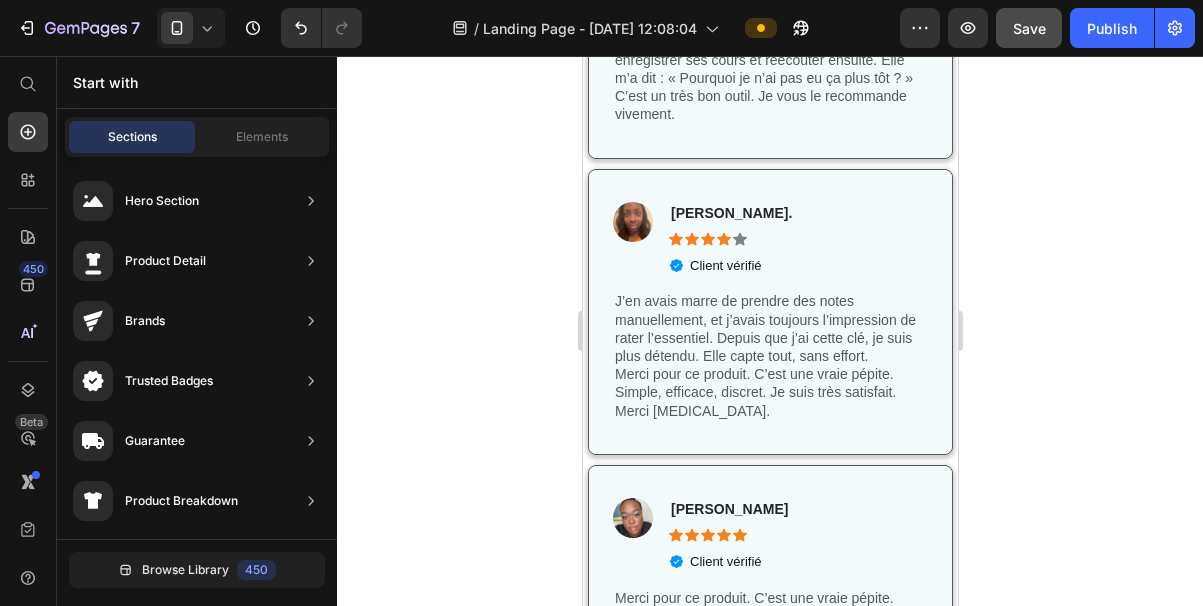 scroll, scrollTop: 7249, scrollLeft: 0, axis: vertical 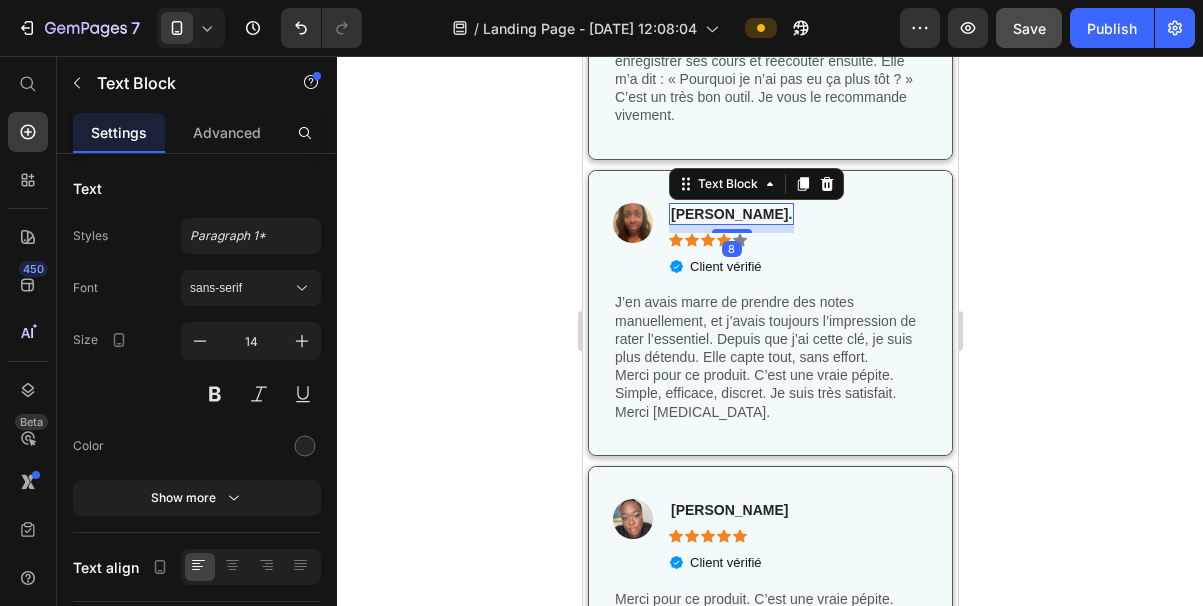 click on "[PERSON_NAME]." at bounding box center [730, 214] 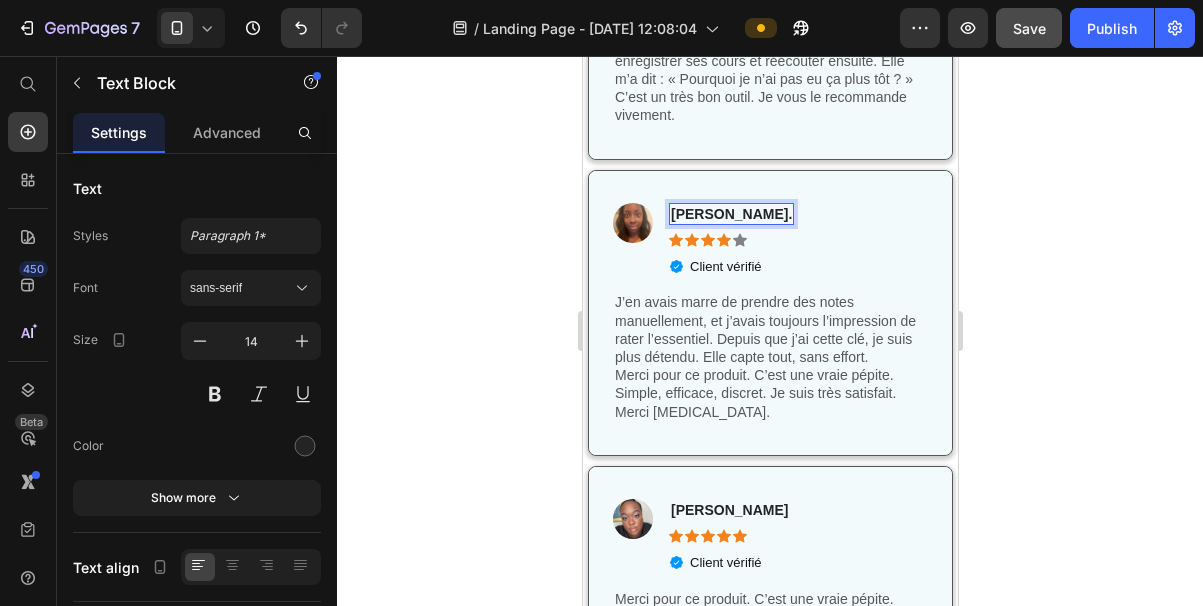 click on "[PERSON_NAME]." at bounding box center [730, 214] 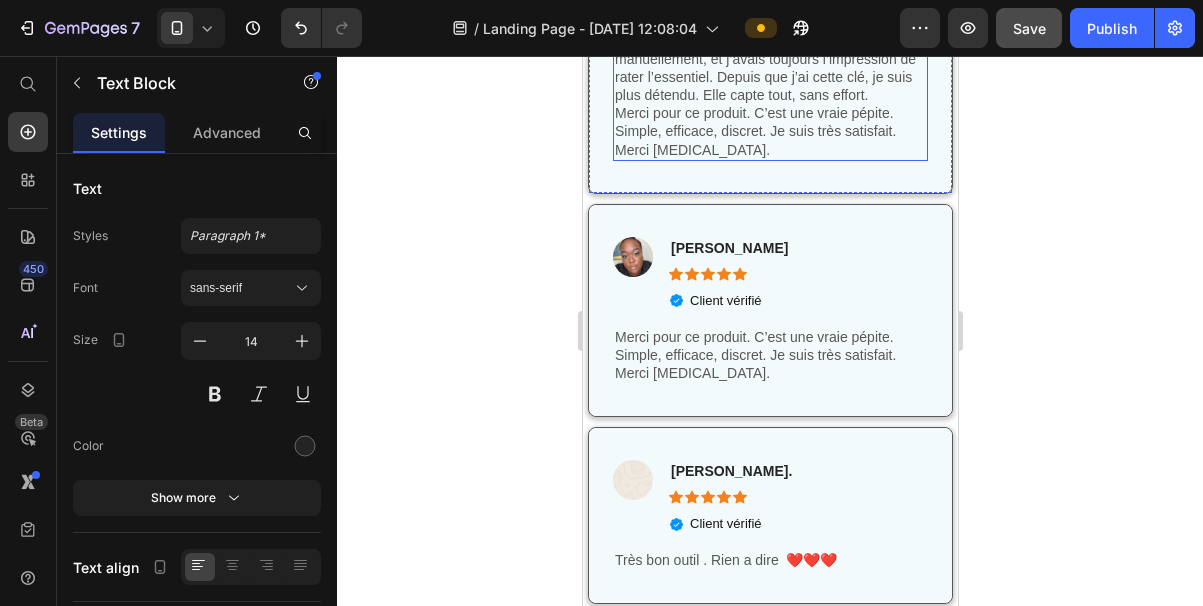 scroll, scrollTop: 7532, scrollLeft: 0, axis: vertical 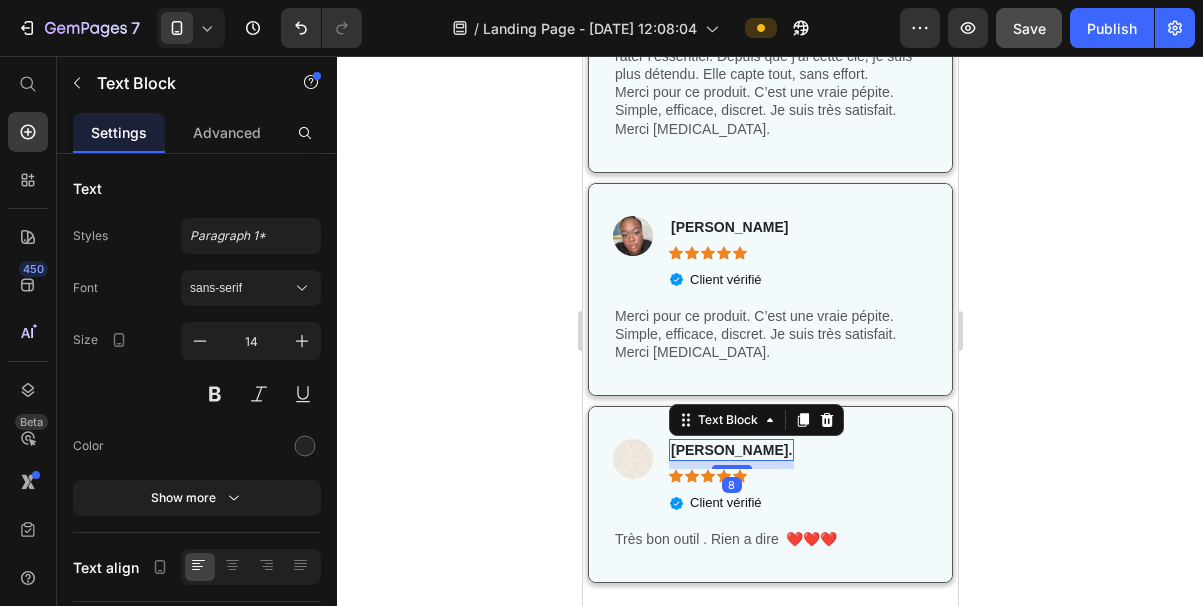 click on "[PERSON_NAME]." at bounding box center [730, 450] 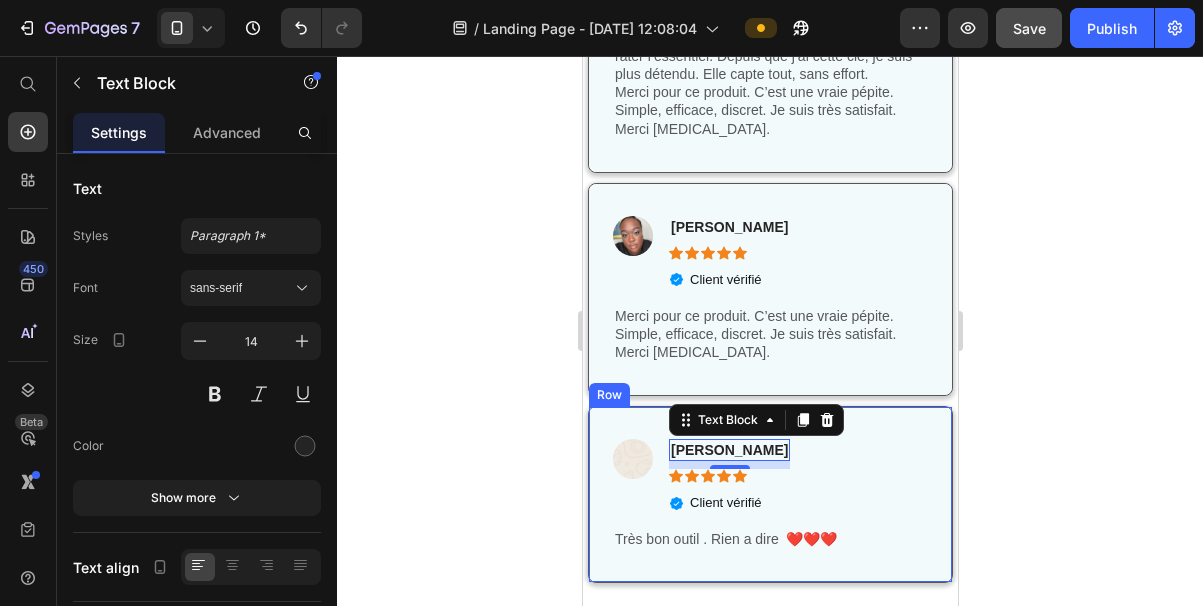 click 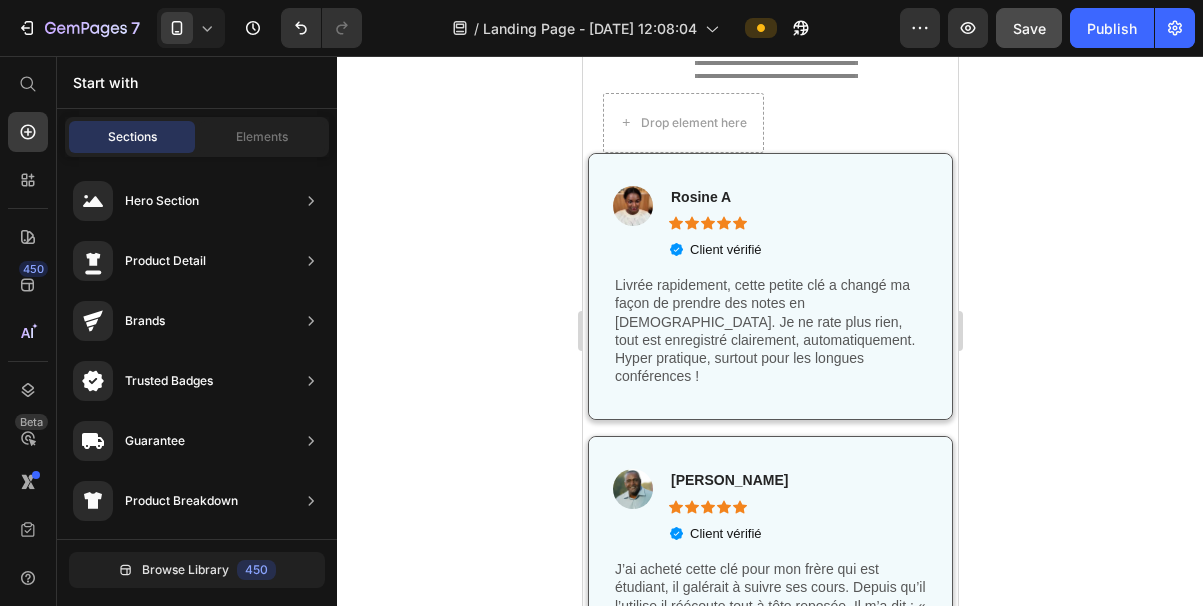 scroll, scrollTop: 5963, scrollLeft: 0, axis: vertical 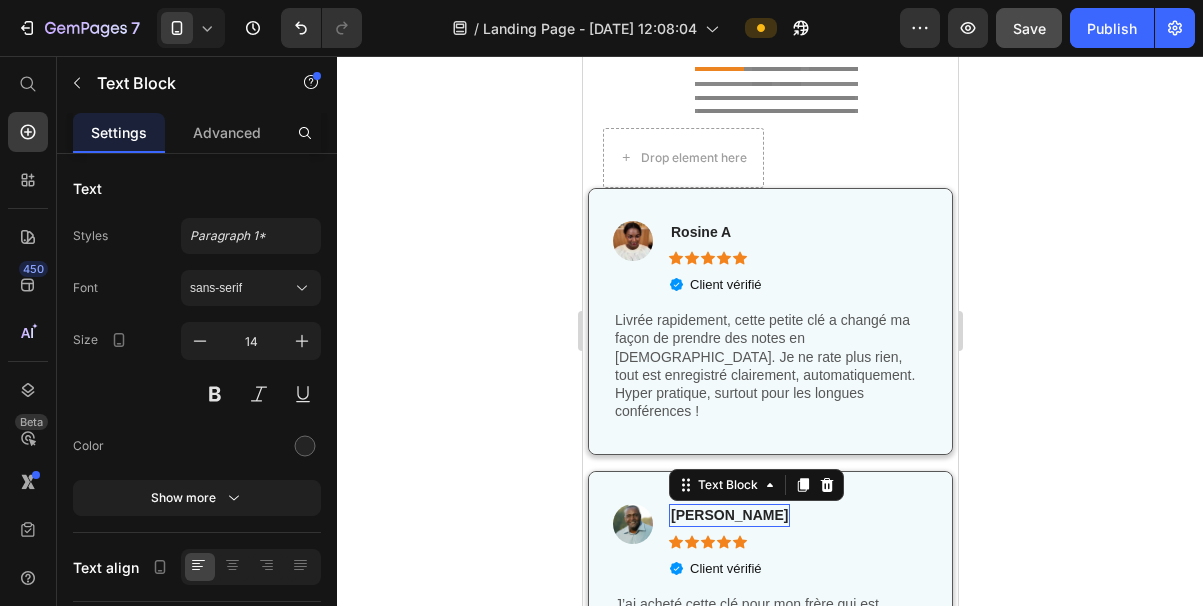 click on "[PERSON_NAME]" at bounding box center (728, 515) 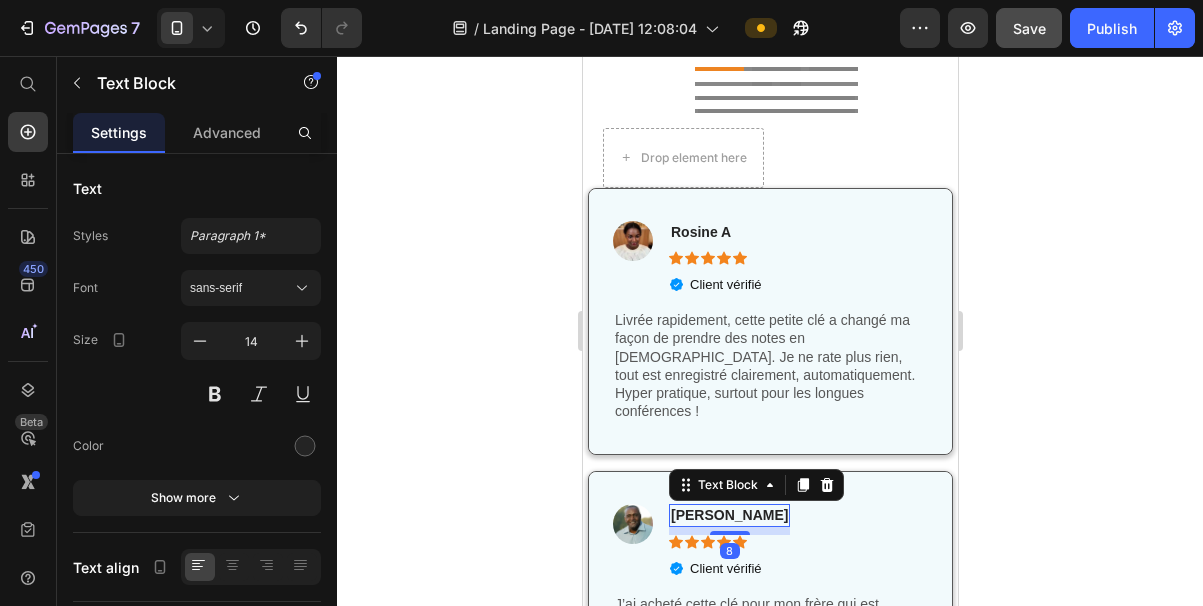 click on "[PERSON_NAME]" at bounding box center (728, 515) 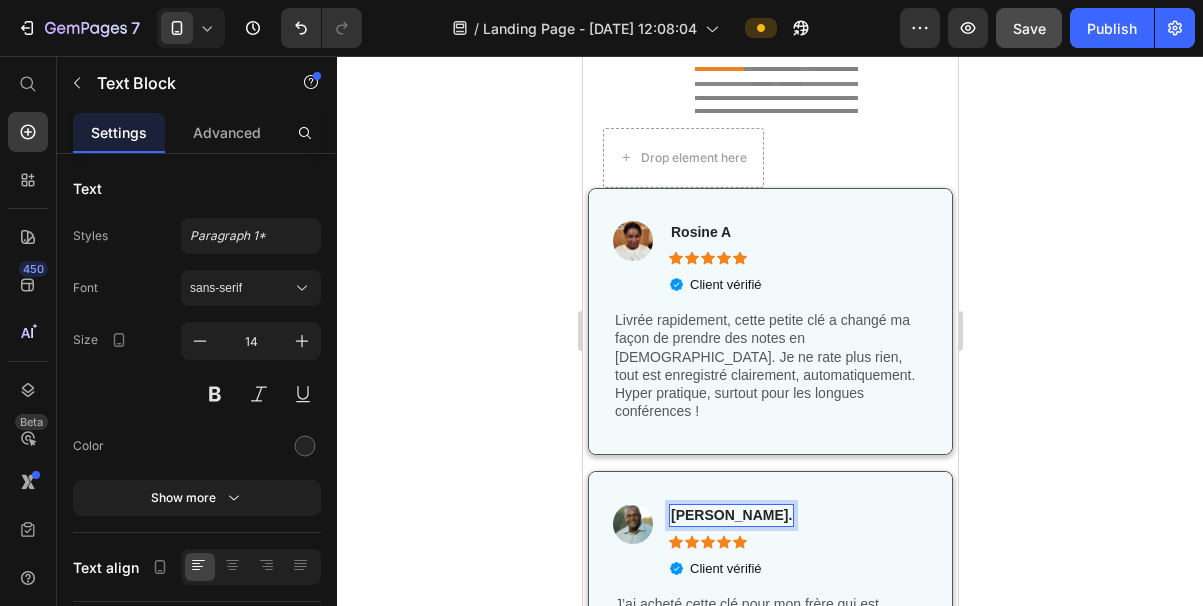 click 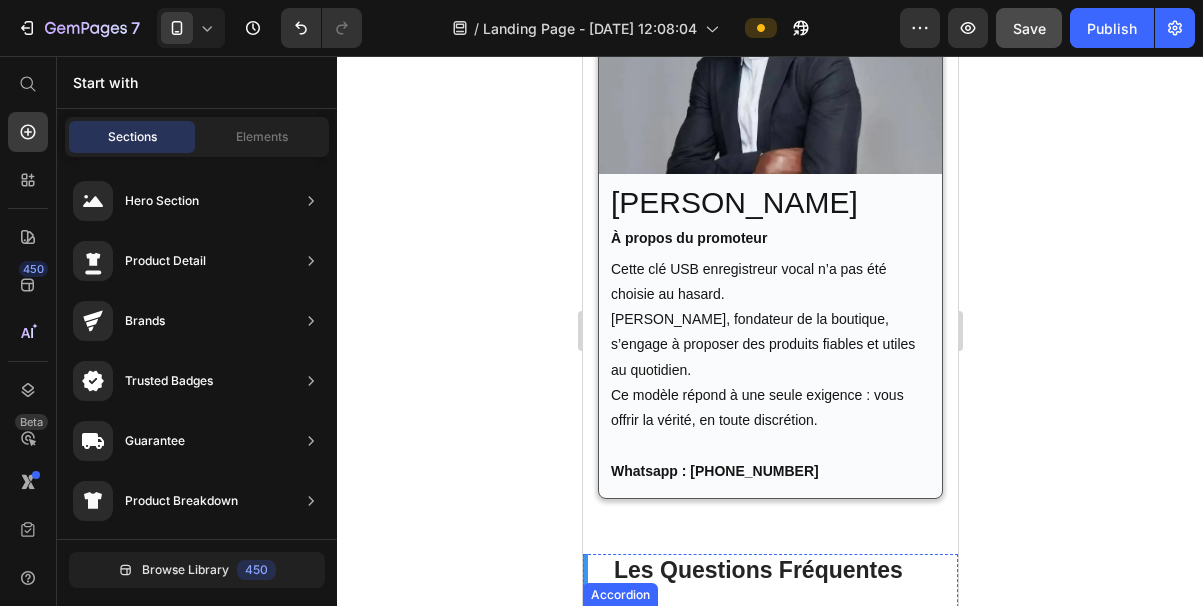 scroll, scrollTop: 4955, scrollLeft: 0, axis: vertical 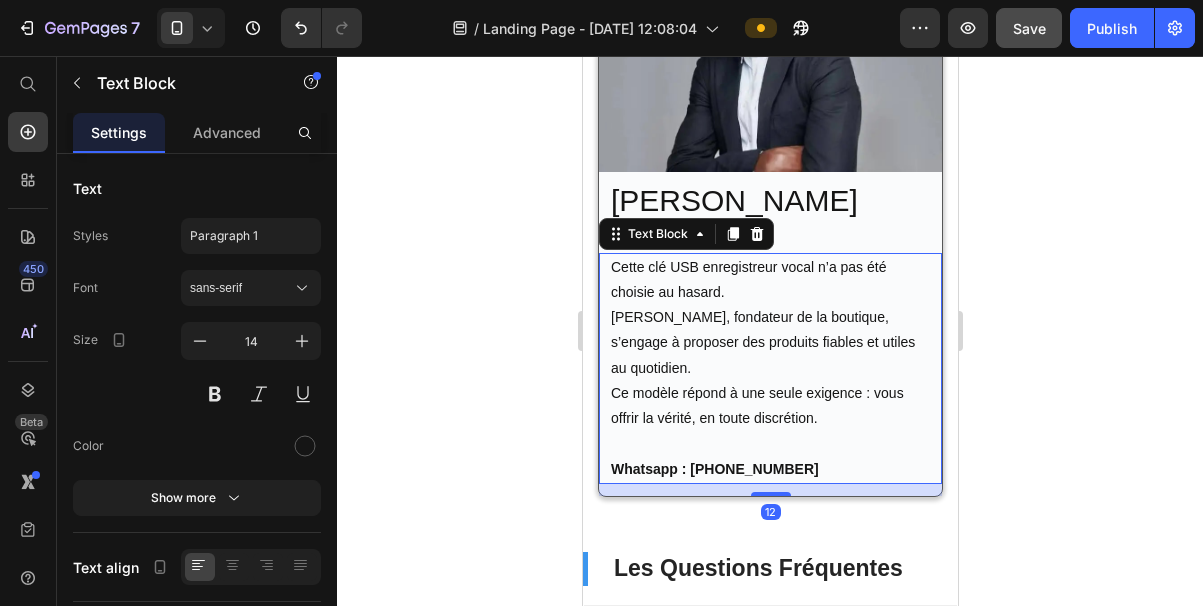 click on "Whatsapp : [PHONE_NUMBER]" at bounding box center (714, 469) 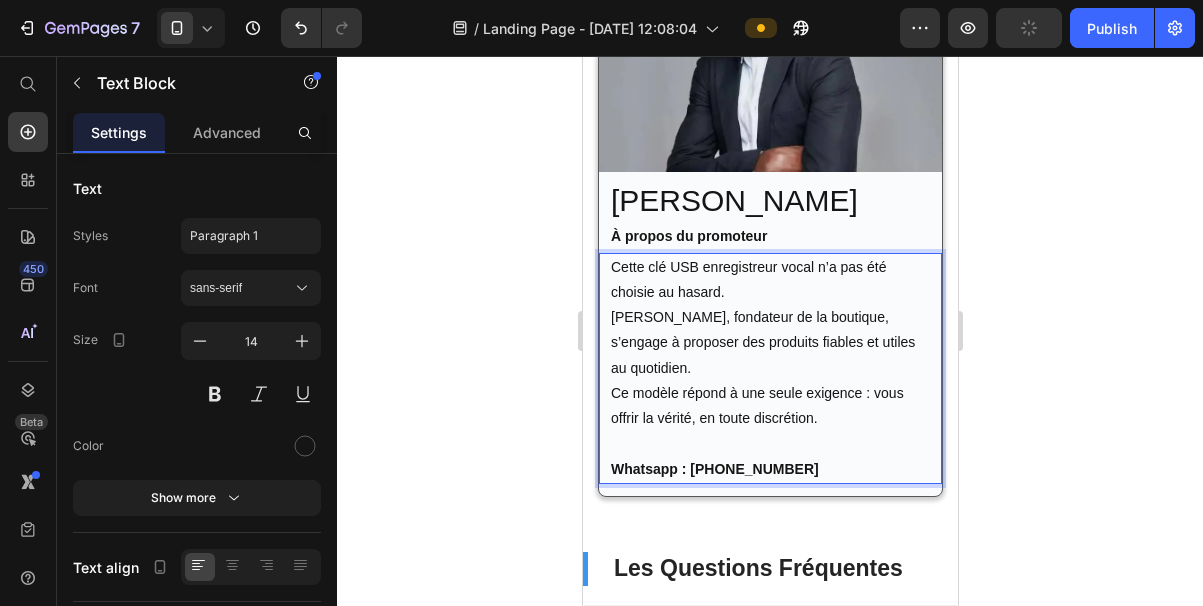 click on "Whatsapp : [PHONE_NUMBER]" at bounding box center [769, 469] 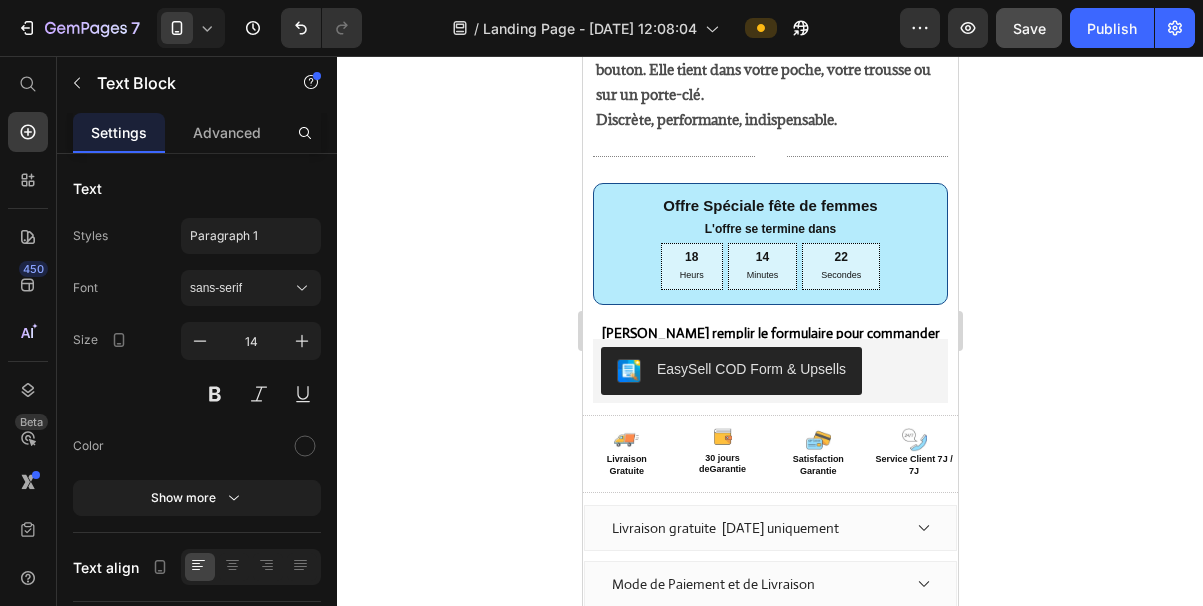 scroll, scrollTop: 1194, scrollLeft: 0, axis: vertical 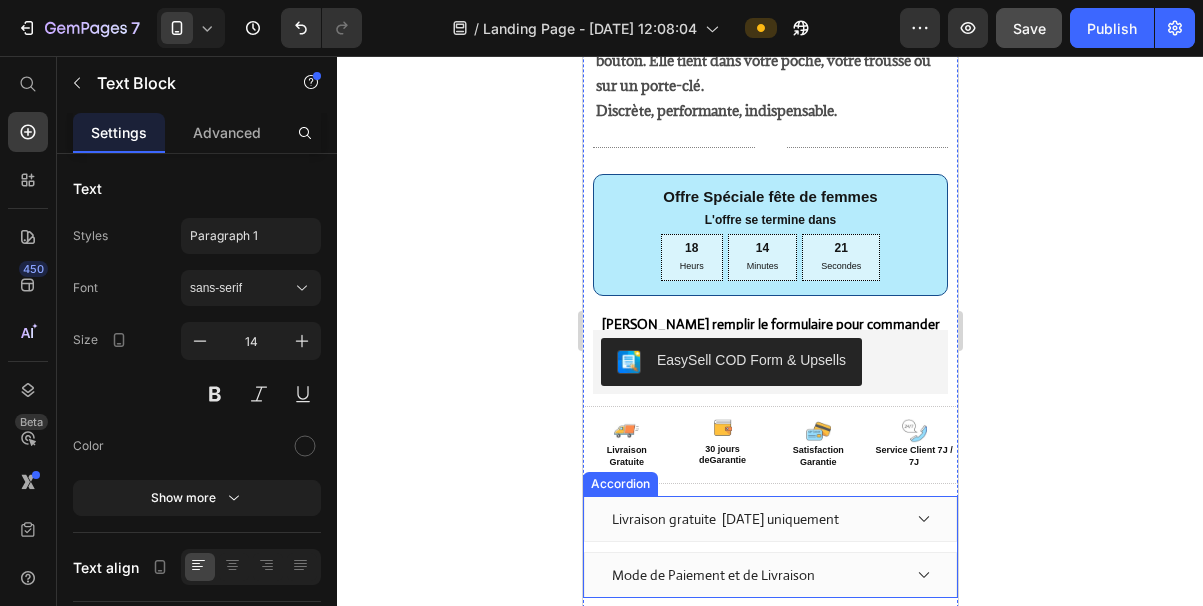 click 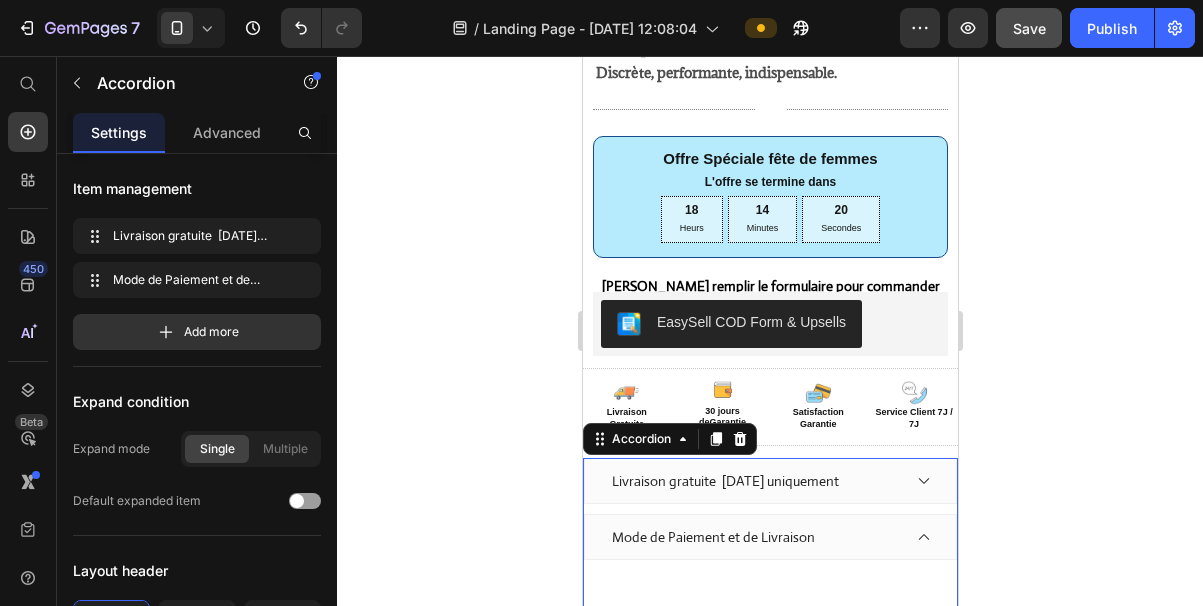 scroll, scrollTop: 1271, scrollLeft: 0, axis: vertical 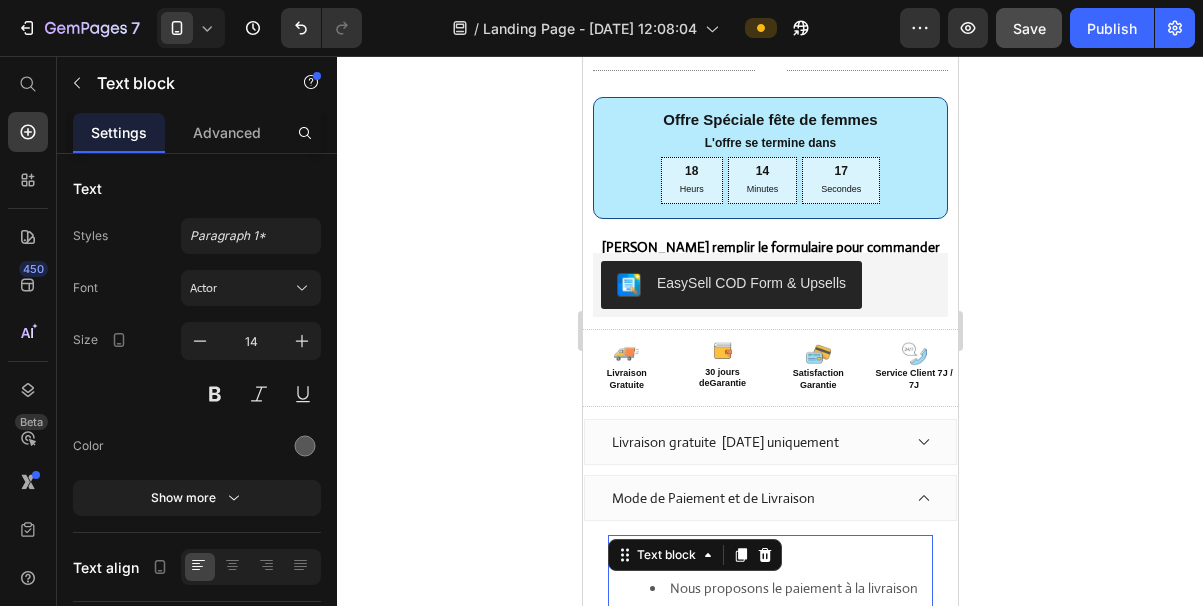 click on "Nous proposons le paiement à la livraison pour les commandes à [GEOGRAPHIC_DATA], Abomey-Calavi et [GEOGRAPHIC_DATA]. Vous payez directement au livreur lors de la réception de votre colis." at bounding box center [789, 639] 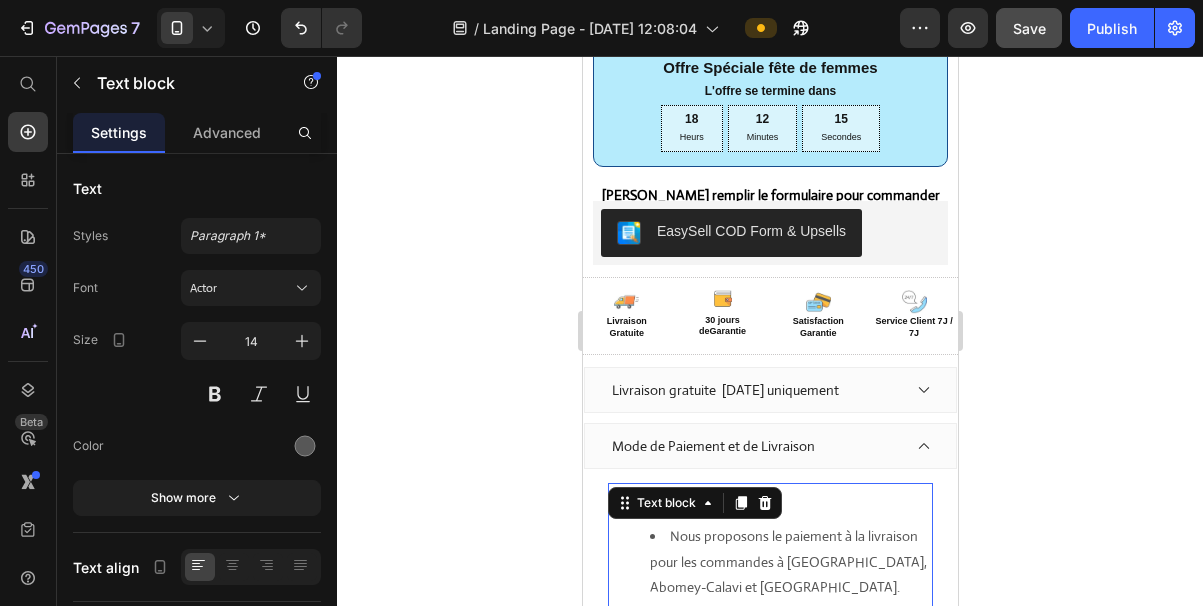 scroll, scrollTop: 1328, scrollLeft: 0, axis: vertical 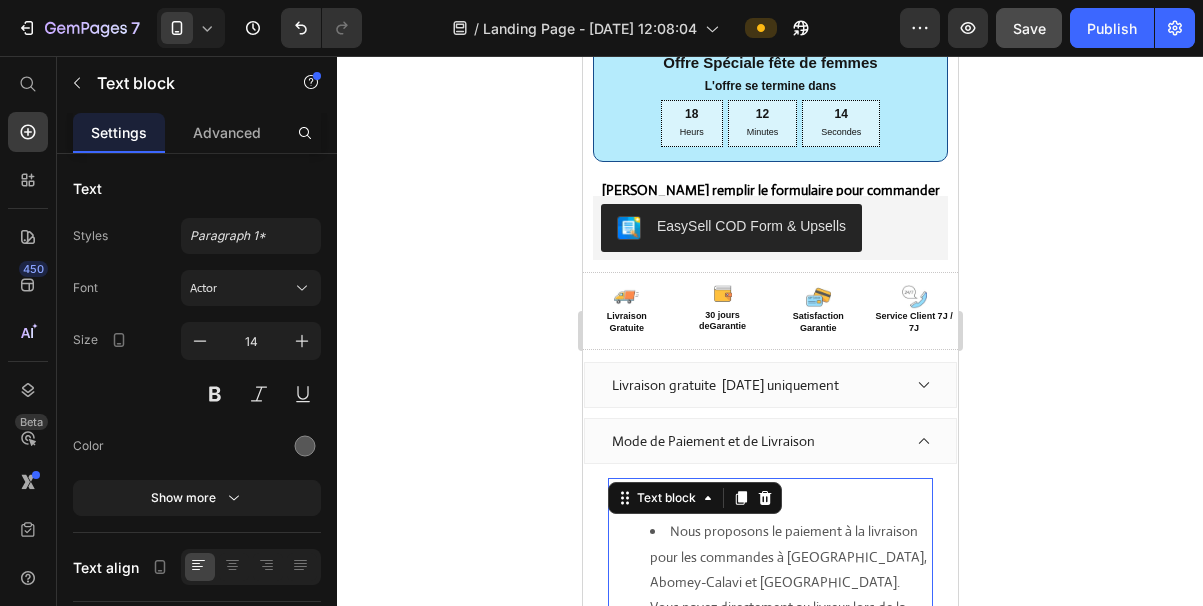 click on "Nous proposons le paiement à la livraison pour les commandes à [GEOGRAPHIC_DATA], Abomey-Calavi et [GEOGRAPHIC_DATA]. Vous payez directement au livreur lors de la réception de votre colis." at bounding box center (789, 582) 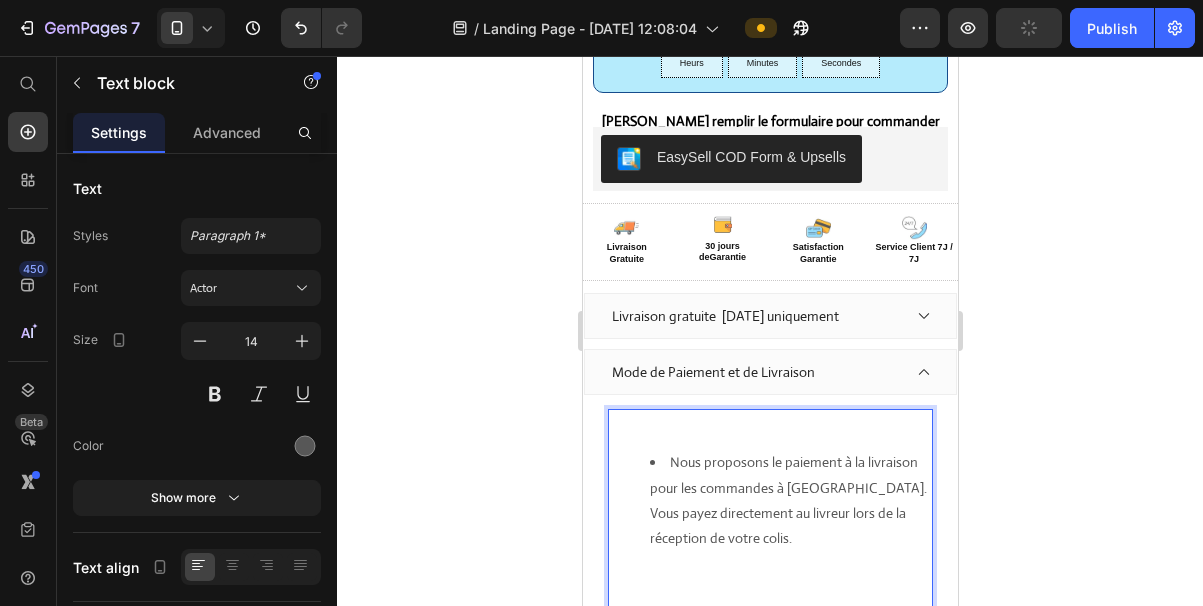 scroll, scrollTop: 1419, scrollLeft: 0, axis: vertical 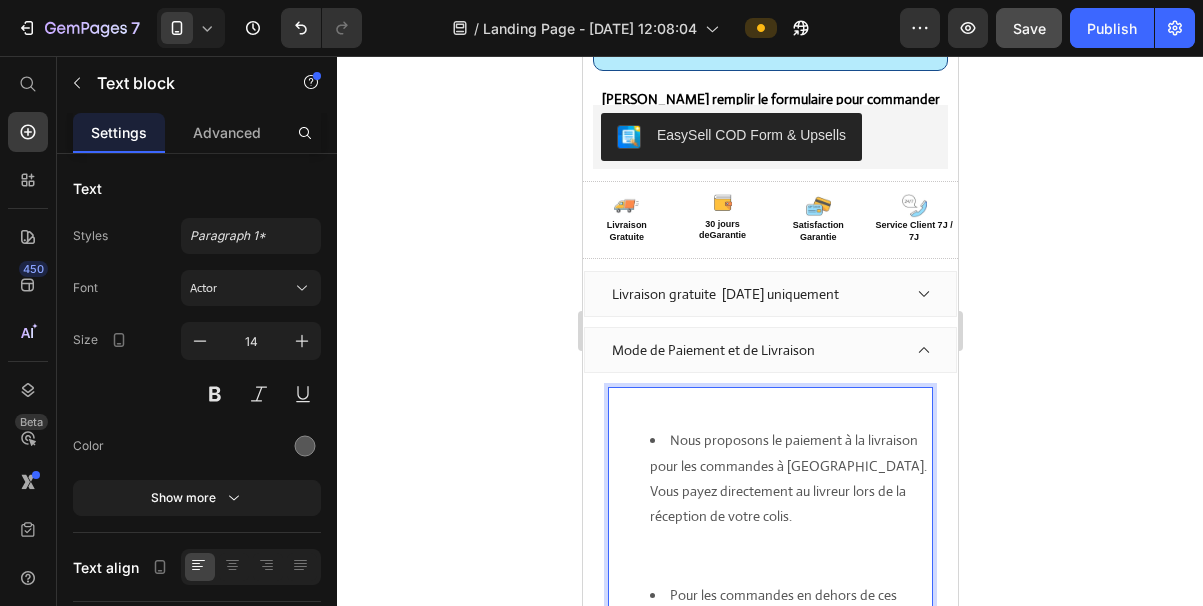 click on "Pour les commandes en dehors de ces zones, nous expédions via une agence d'expédition fiable. Les commandes à destination des villes du [GEOGRAPHIC_DATA], du [GEOGRAPHIC_DATA], [GEOGRAPHIC_DATA] , de l'Atacora et autres sont envoyées par cette agence, garantissant une livraison sécurisée et rapide. Ainsi donc vous allez recevoir votre commande en  24h ." at bounding box center (789, 709) 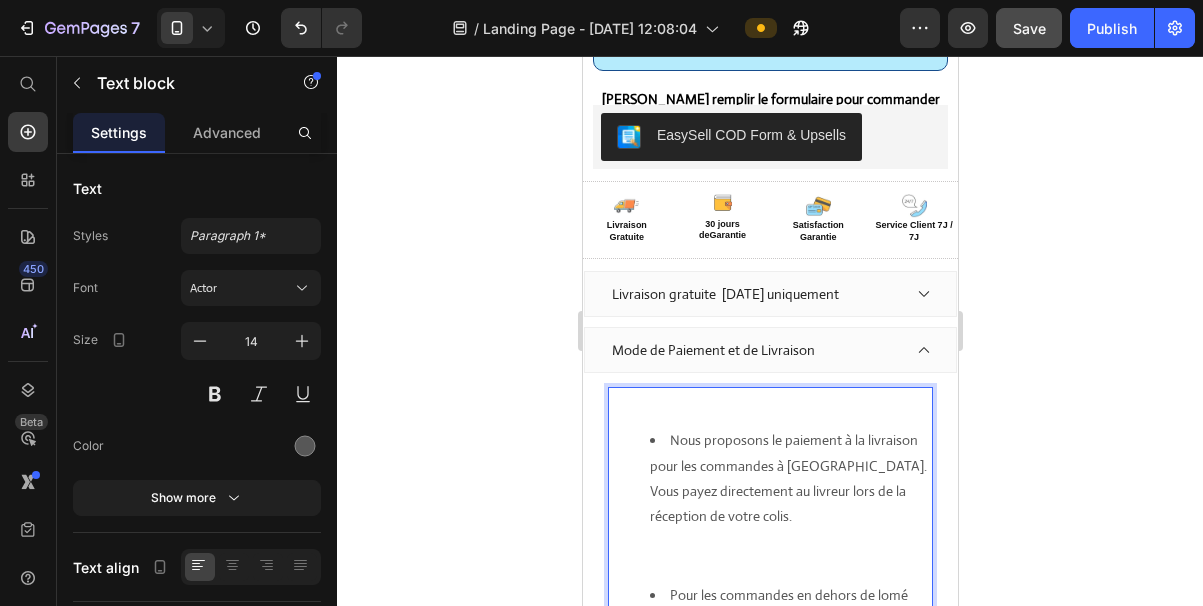 click on "Pour les commandes en dehors de lomé zones, nous expédions via une agence d'expédition fiable. Les commandes à destination des villes du [GEOGRAPHIC_DATA], du [GEOGRAPHIC_DATA], [GEOGRAPHIC_DATA] , de l'Atacora et autres sont envoyées par cette agence, garantissant une livraison sécurisée et rapide. Ainsi donc vous allez recevoir votre commande en  24h ." at bounding box center (789, 709) 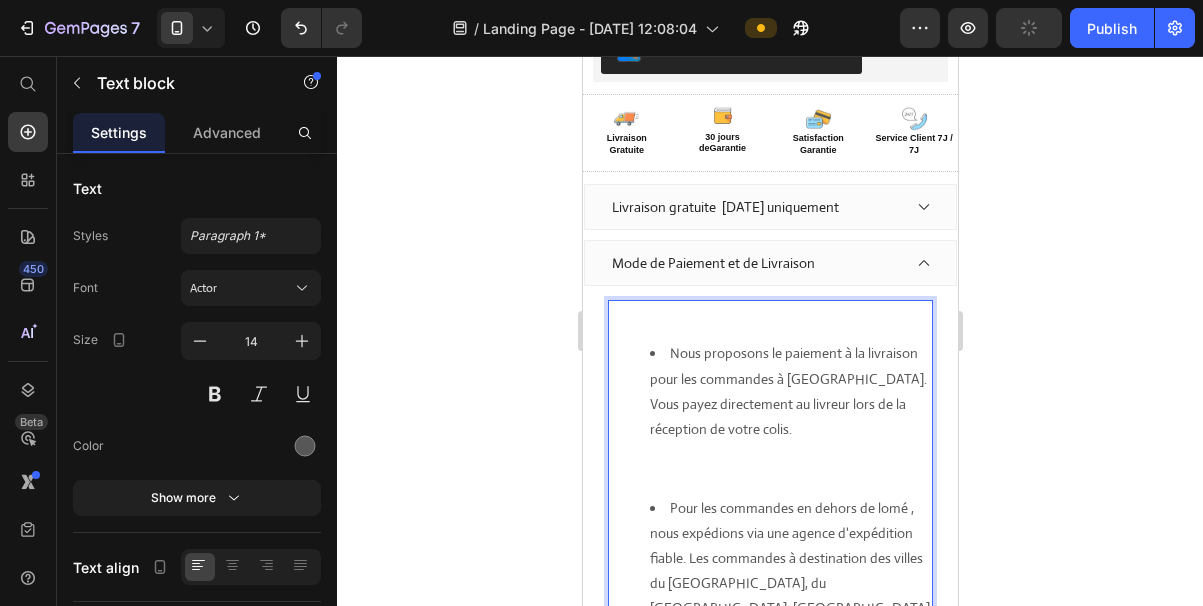 scroll, scrollTop: 1512, scrollLeft: 0, axis: vertical 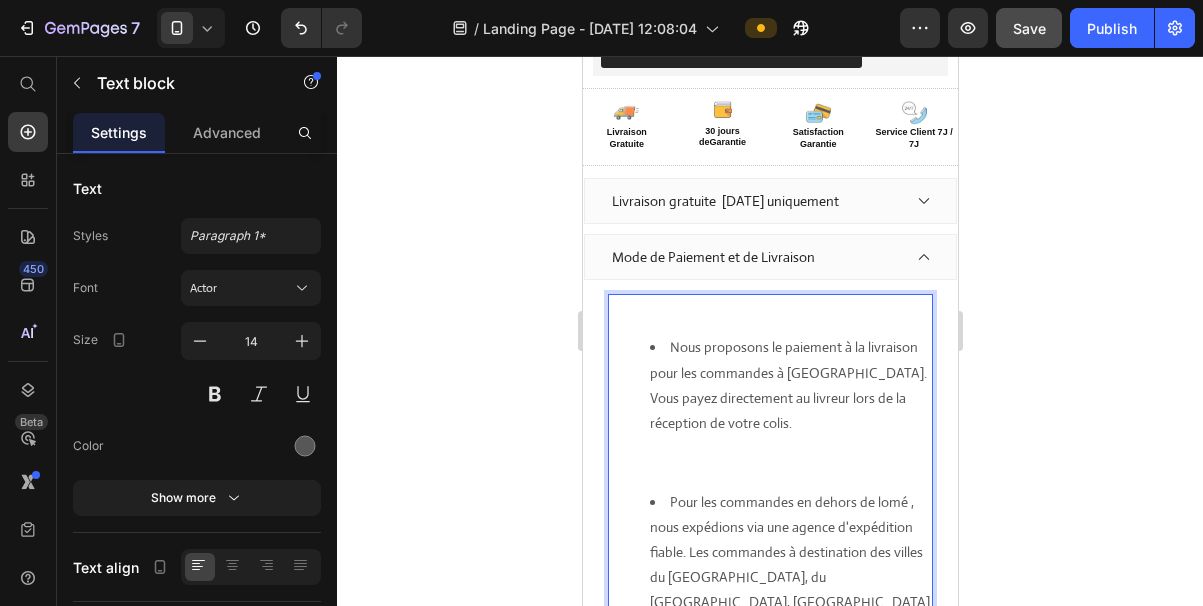 click on "Pour les commandes en dehors de lomé , nous expédions via une agence d'expédition fiable. Les commandes à destination des villes du [GEOGRAPHIC_DATA], du [GEOGRAPHIC_DATA], [GEOGRAPHIC_DATA] , de l'Atacora et autres sont envoyées par cette agence, garantissant une livraison sécurisée et rapide. Ainsi donc vous allez recevoir votre commande en  24h ." at bounding box center [789, 603] 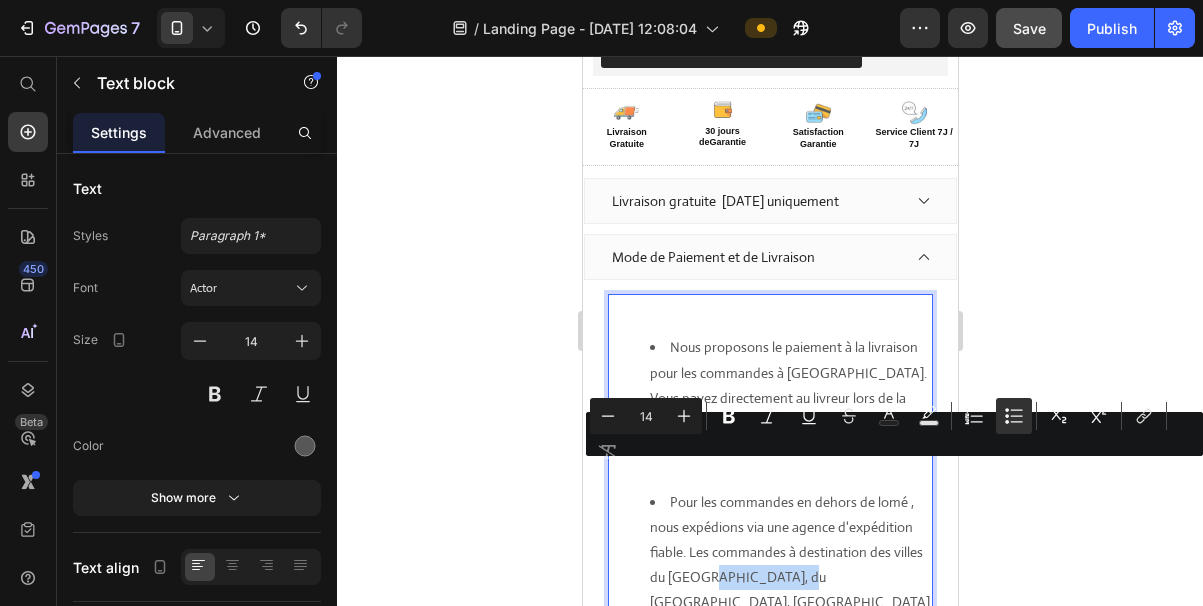 drag, startPoint x: 703, startPoint y: 474, endPoint x: 793, endPoint y: 478, distance: 90.088844 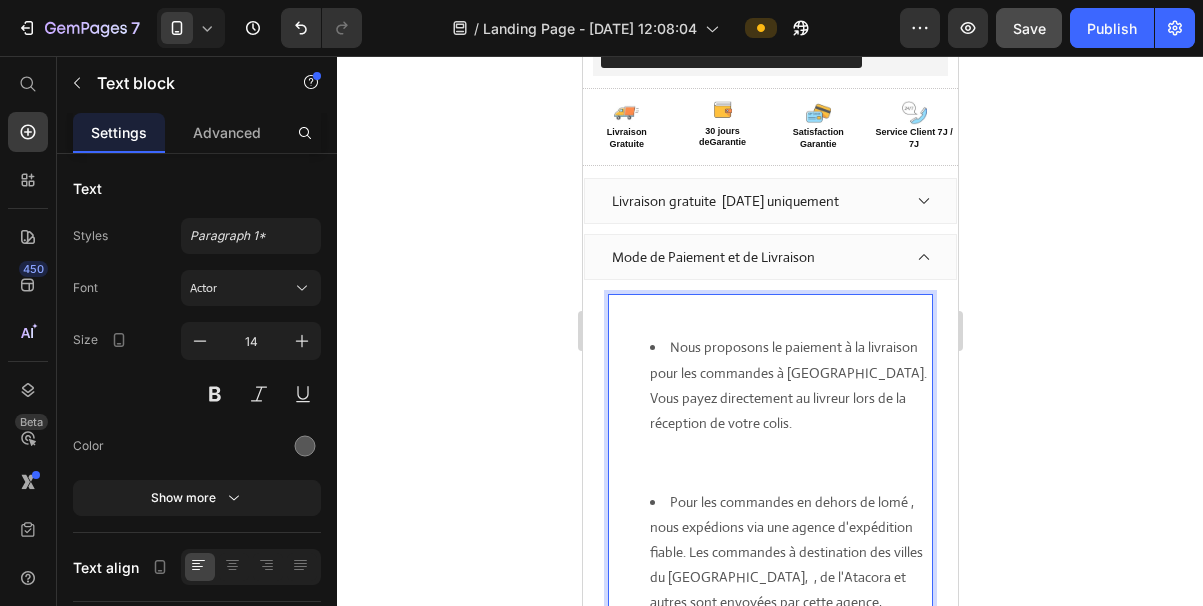 click on "Pour les commandes en dehors de lomé , nous expédions via une agence d'expédition fiable. Les commandes à destination des villes du [GEOGRAPHIC_DATA],  , de l'Atacora et autres sont envoyées par cette agence, garantissant une livraison sécurisée et rapide. Ainsi donc vous allez recevoir votre commande en  24h ." at bounding box center [789, 591] 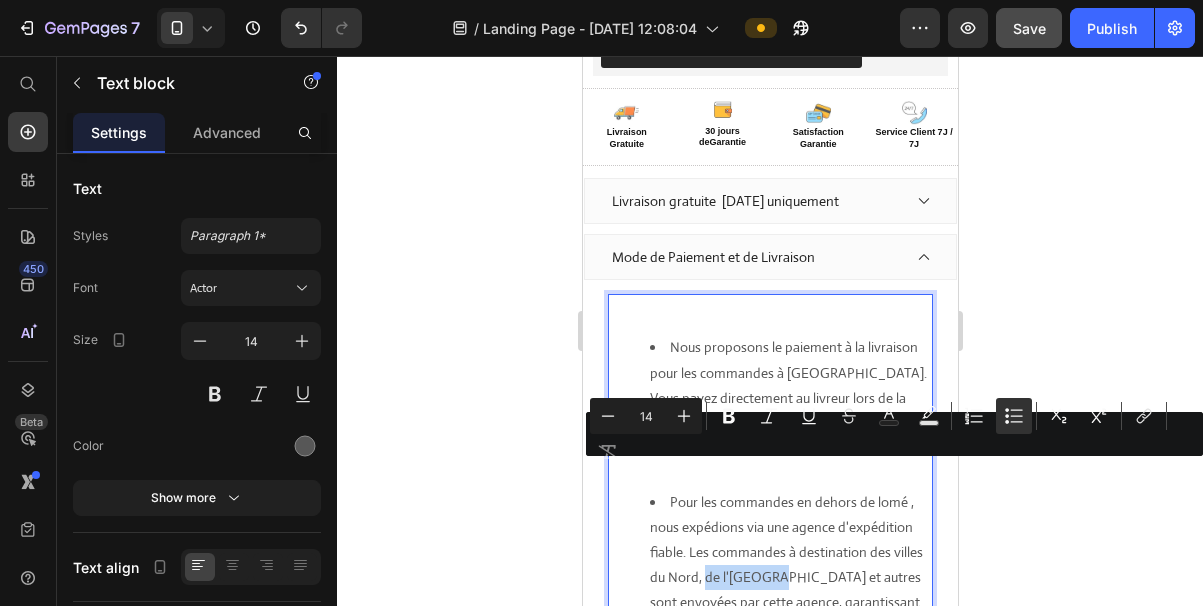 drag, startPoint x: 703, startPoint y: 475, endPoint x: 771, endPoint y: 476, distance: 68.007355 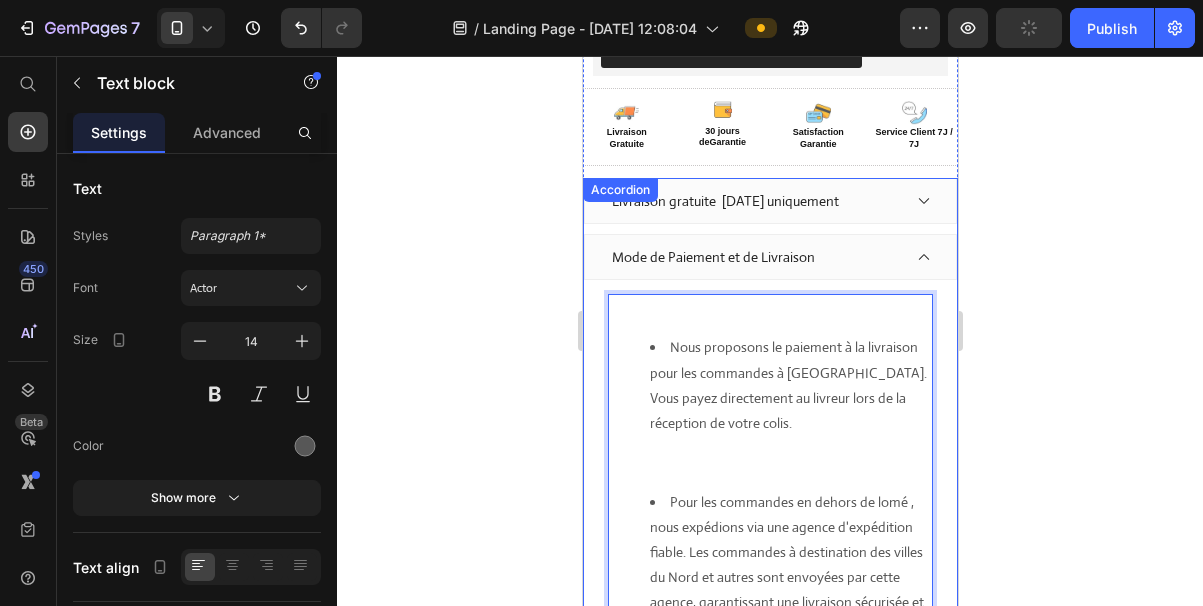 click on "Mode de Paiement et de Livraison" at bounding box center [769, 257] 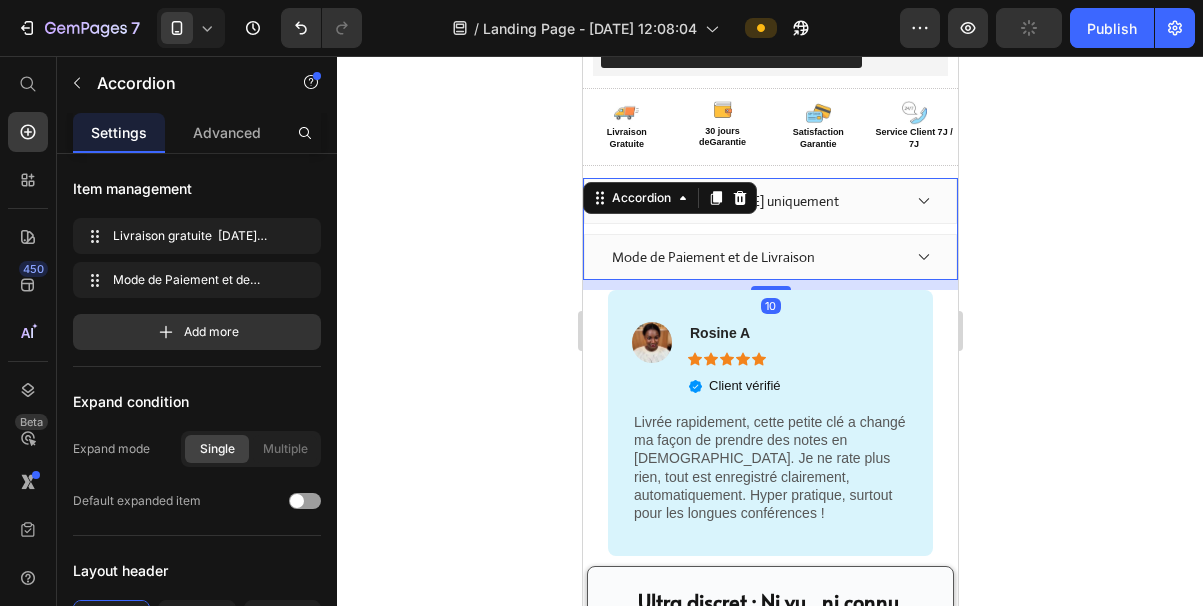 click on "Livraison gratuite  [DATE] uniquement" at bounding box center [769, 201] 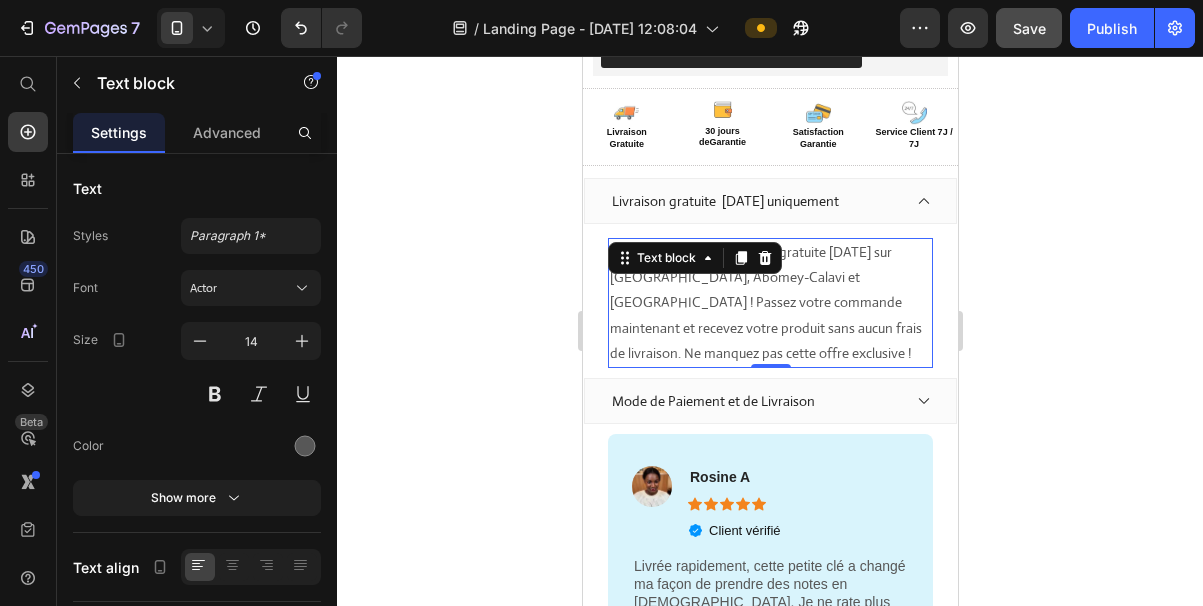 click on "Profitez de la livraison 100% gratuite [DATE] sur [GEOGRAPHIC_DATA], Abomey-Calavi et [GEOGRAPHIC_DATA] ! Passez votre commande maintenant et recevez votre produit sans aucun frais de livraison. Ne manquez pas cette offre exclusive !" at bounding box center [769, 303] 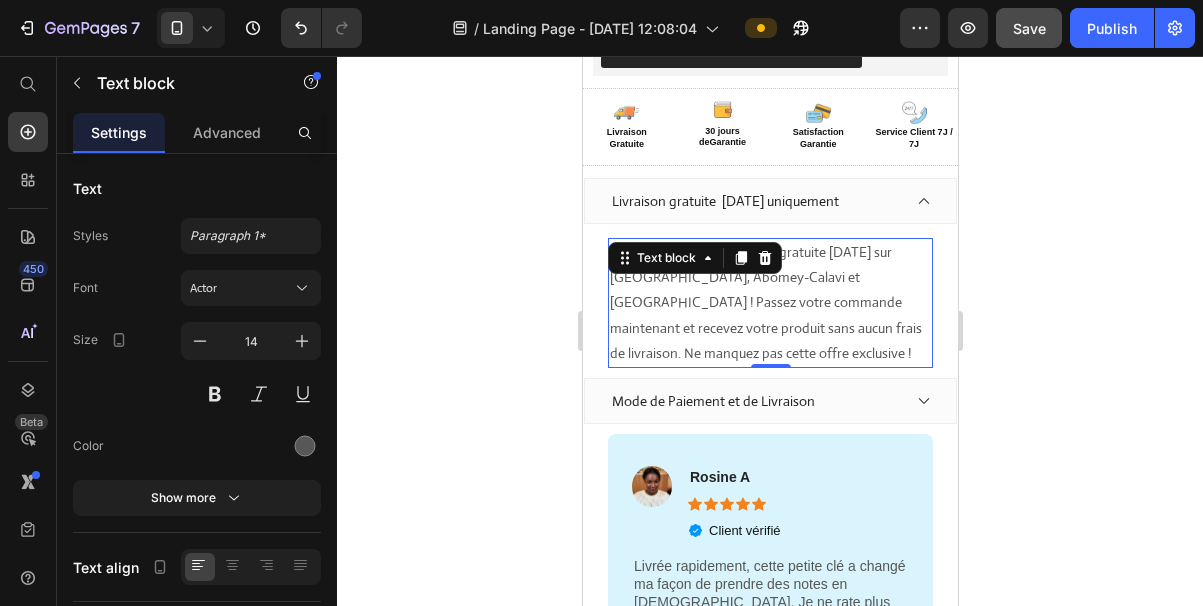 click on "Profitez de la livraison 100% gratuite [DATE] sur [GEOGRAPHIC_DATA], Abomey-Calavi et [GEOGRAPHIC_DATA] ! Passez votre commande maintenant et recevez votre produit sans aucun frais de livraison. Ne manquez pas cette offre exclusive !" at bounding box center [769, 303] 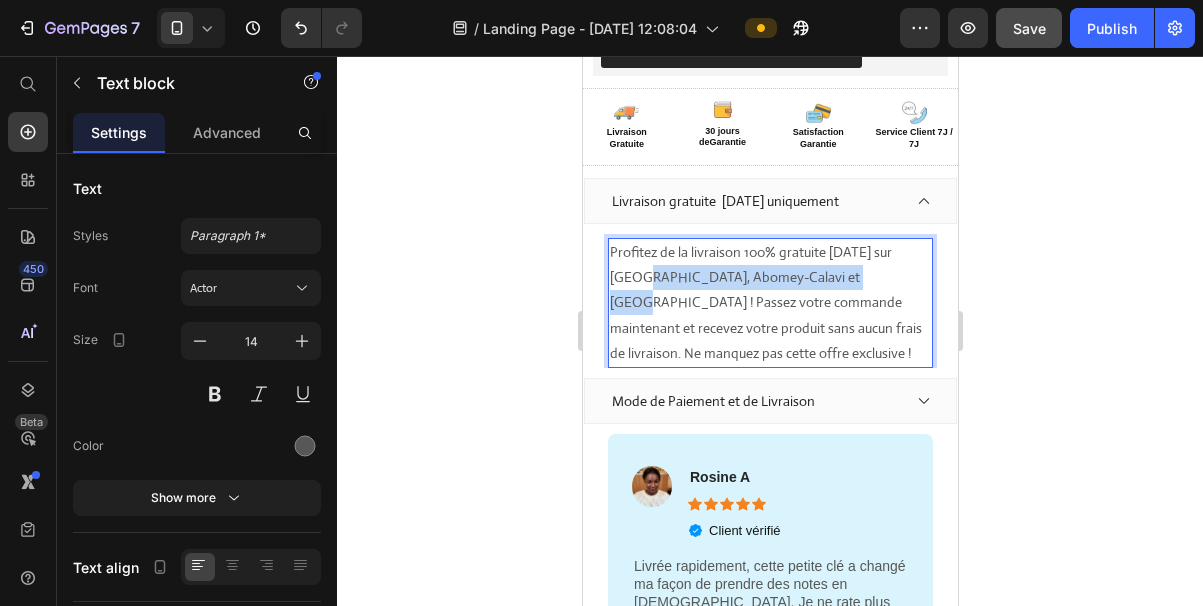 drag, startPoint x: 846, startPoint y: 171, endPoint x: 618, endPoint y: 166, distance: 228.05482 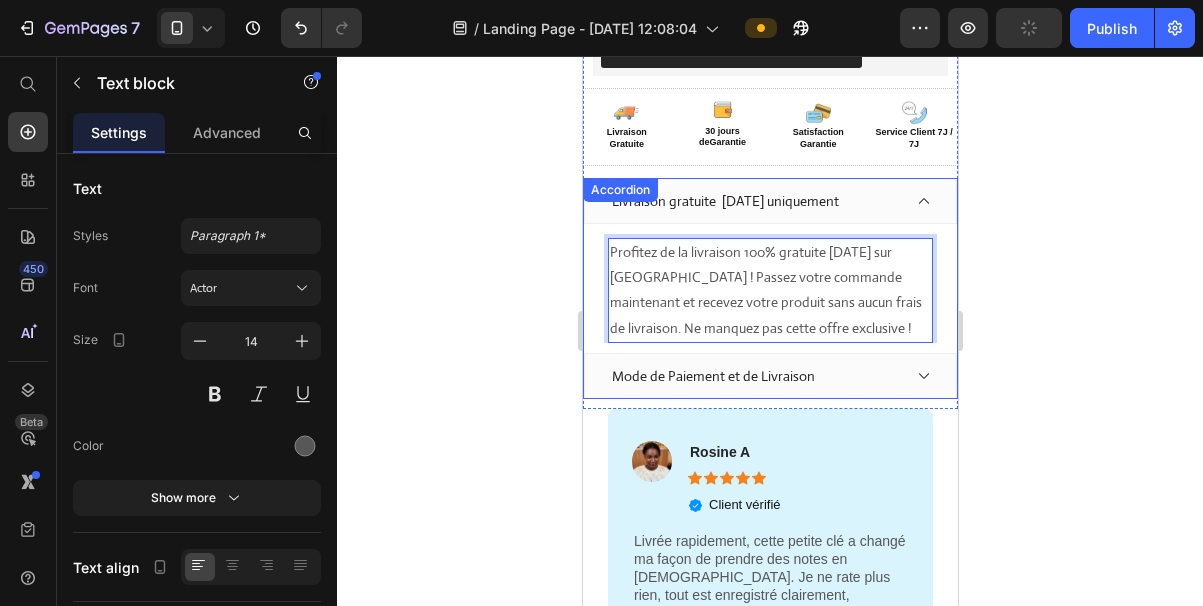 click 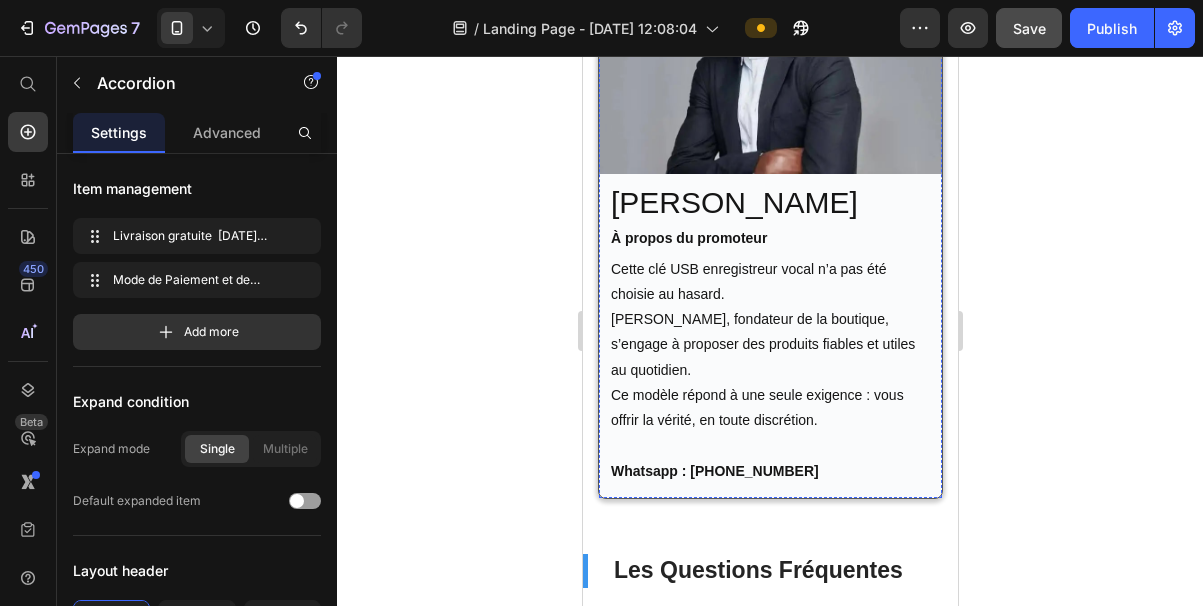 scroll, scrollTop: 4954, scrollLeft: 0, axis: vertical 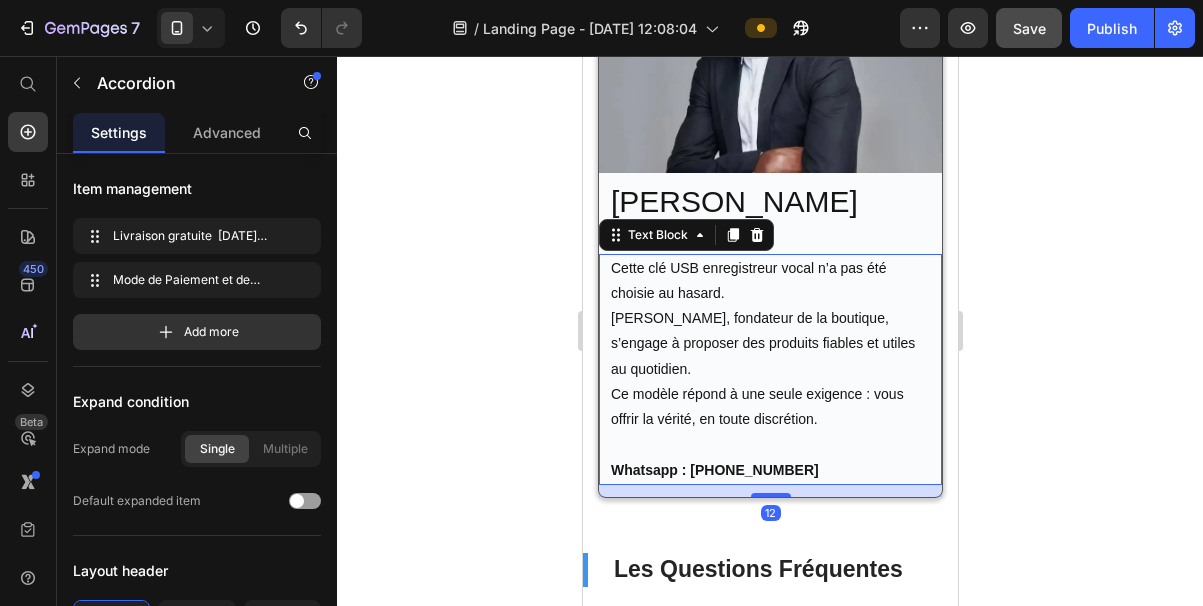 click on "Cette clé USB enregistreur vocal n’a pas été choisie au hasard. [PERSON_NAME], fondateur de la boutique, s’engage à proposer des produits fiables et utiles au quotidien. Ce modèle répond à une seule exigence : vous offrir la vérité, en toute discrétion." at bounding box center [769, 344] 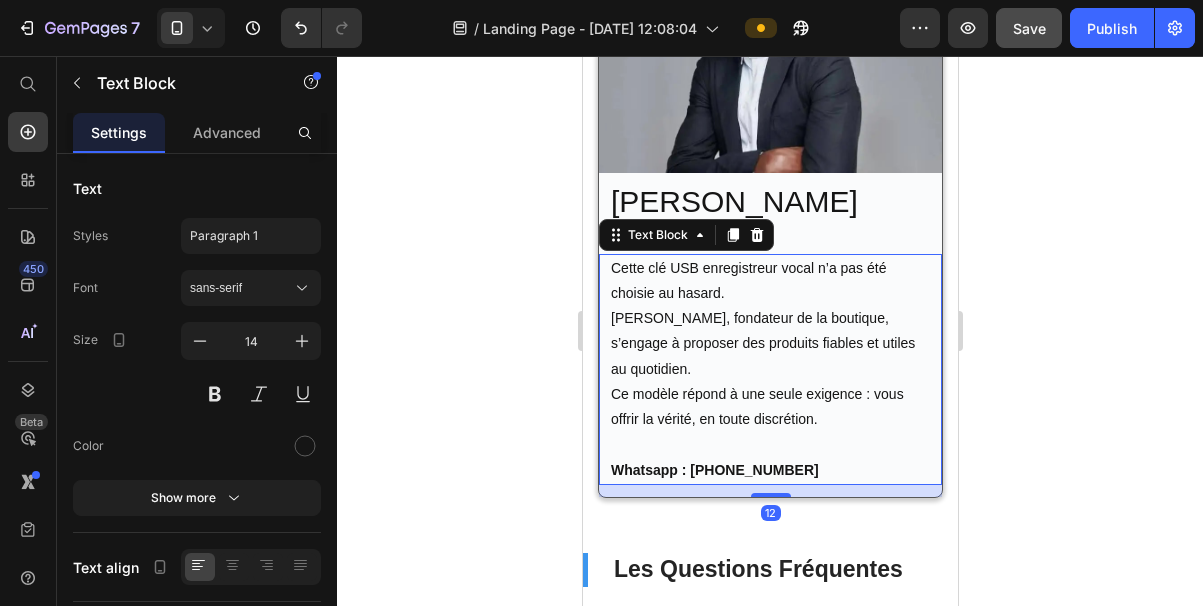 click on "Cette clé USB enregistreur vocal n’a pas été choisie au hasard. [PERSON_NAME], fondateur de la boutique, s’engage à proposer des produits fiables et utiles au quotidien. Ce modèle répond à une seule exigence : vous offrir la vérité, en toute discrétion." at bounding box center [769, 344] 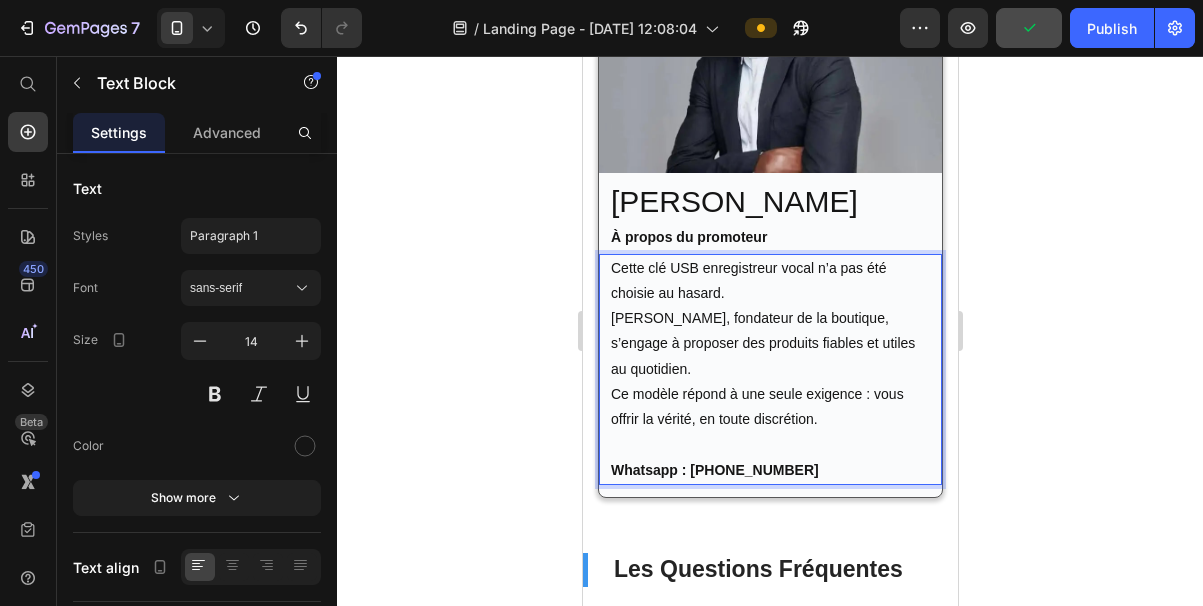 click 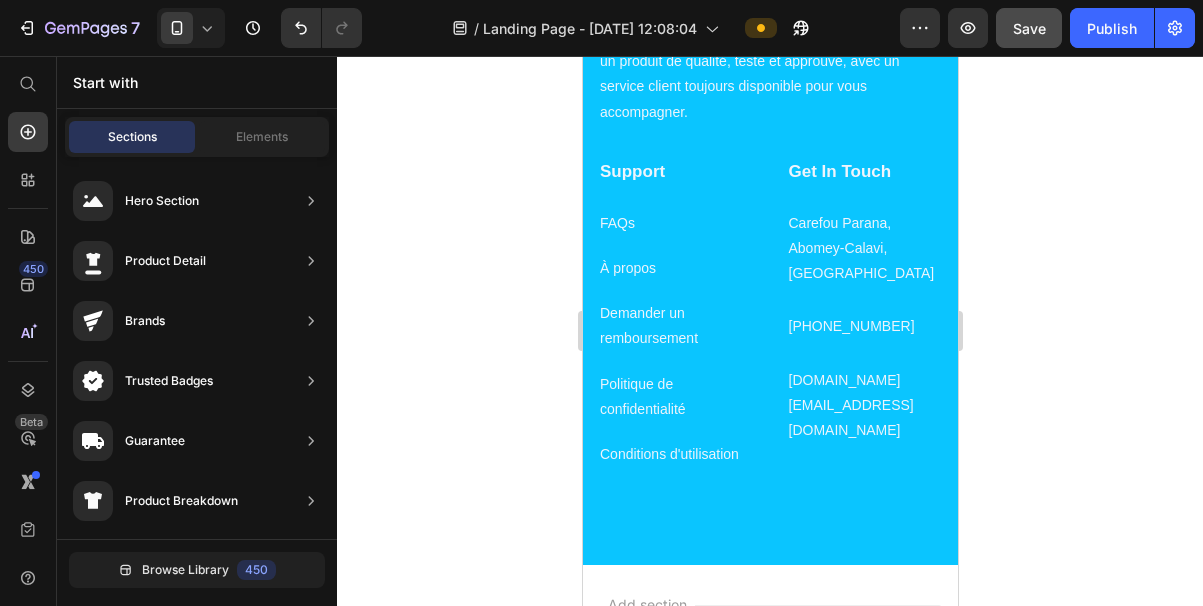 scroll, scrollTop: 8376, scrollLeft: 0, axis: vertical 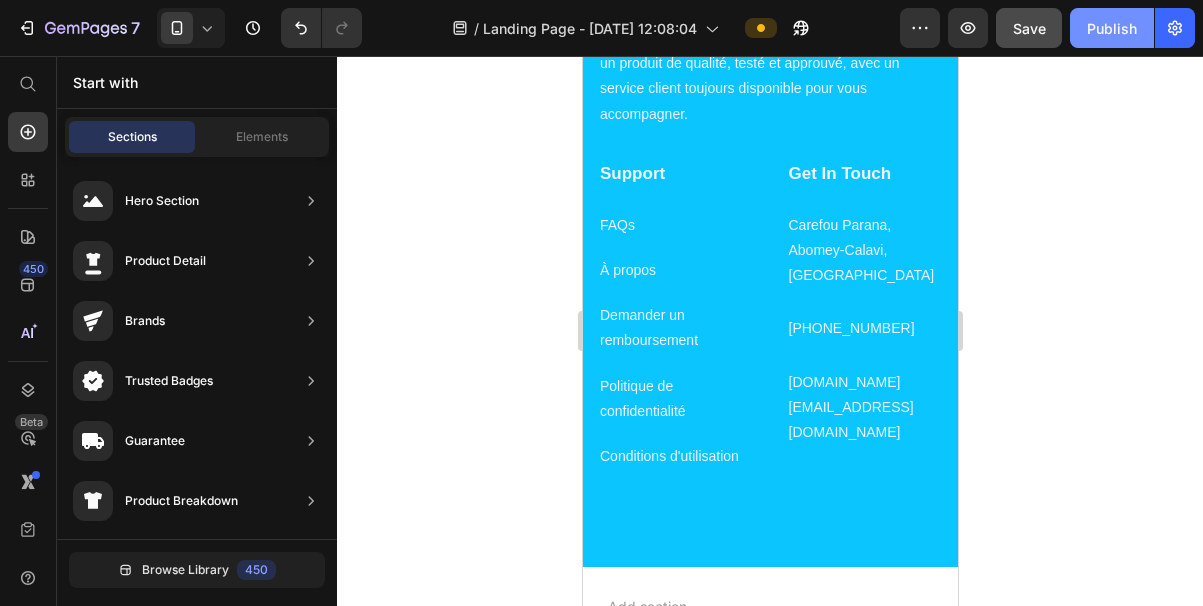 click on "Publish" at bounding box center (1112, 28) 